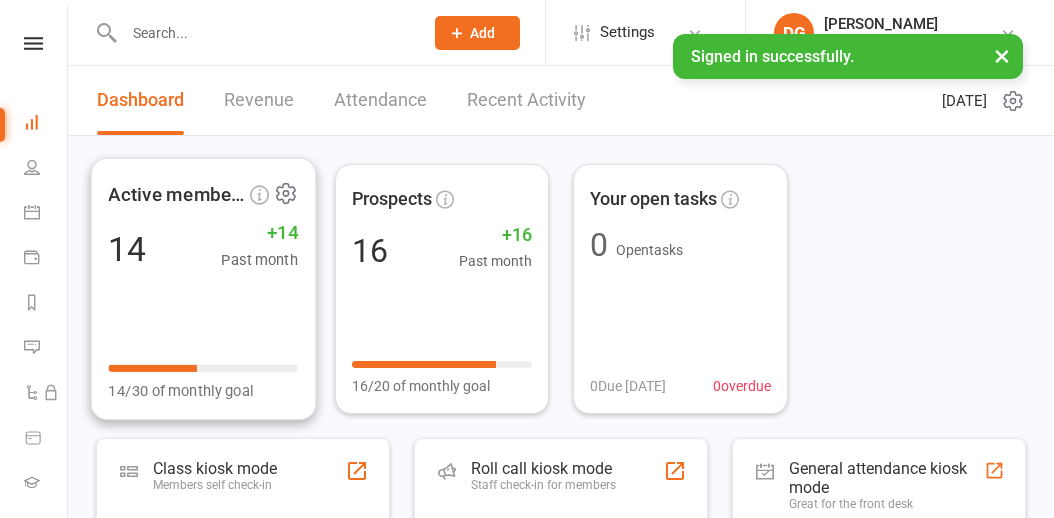 scroll, scrollTop: 0, scrollLeft: 0, axis: both 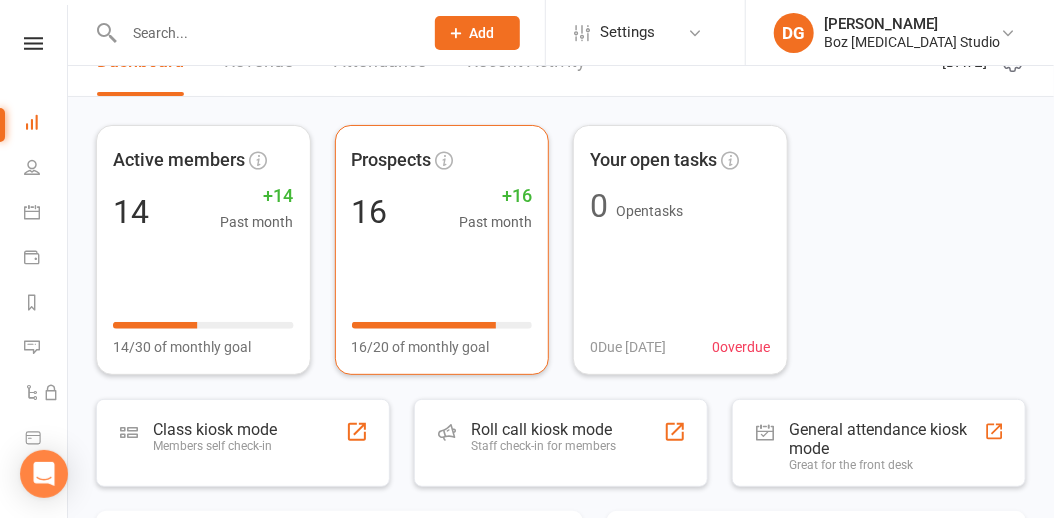 click on "Prospects 16 +16 Past month 16/20 of monthly goal" at bounding box center (442, 250) 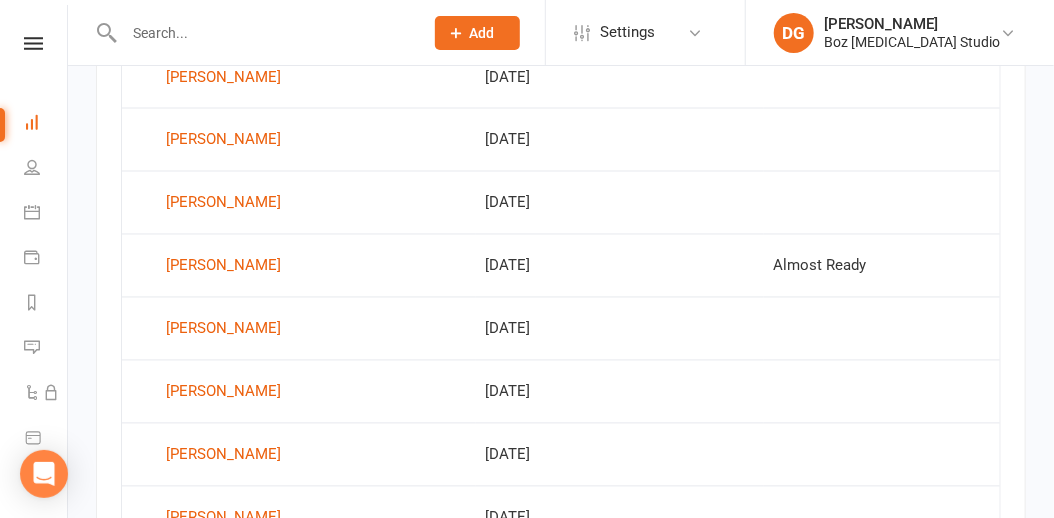 scroll, scrollTop: 1176, scrollLeft: 0, axis: vertical 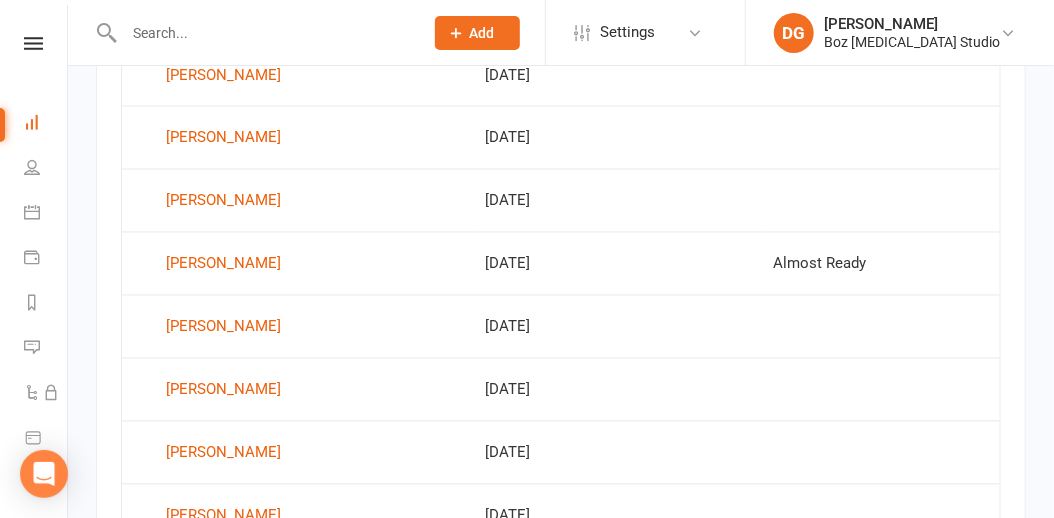 click on "New Prospects each month [DATE]
[DATE]
Sun Mon Tue Wed Thu Fri Sat
23
01
02
03
04
05
06
07
24
08
09
10
11
12
13
14
25
15
16
17
18
19
20
21
26
22
23
24
25
26
27
28
27
29
30
01
02
03
04
05" at bounding box center [561, 107] 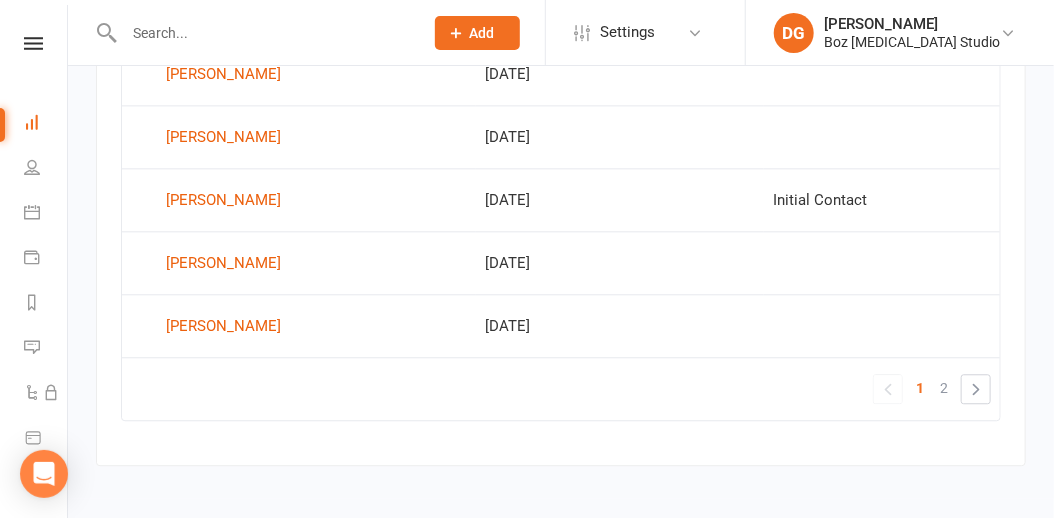 scroll, scrollTop: 1557, scrollLeft: 0, axis: vertical 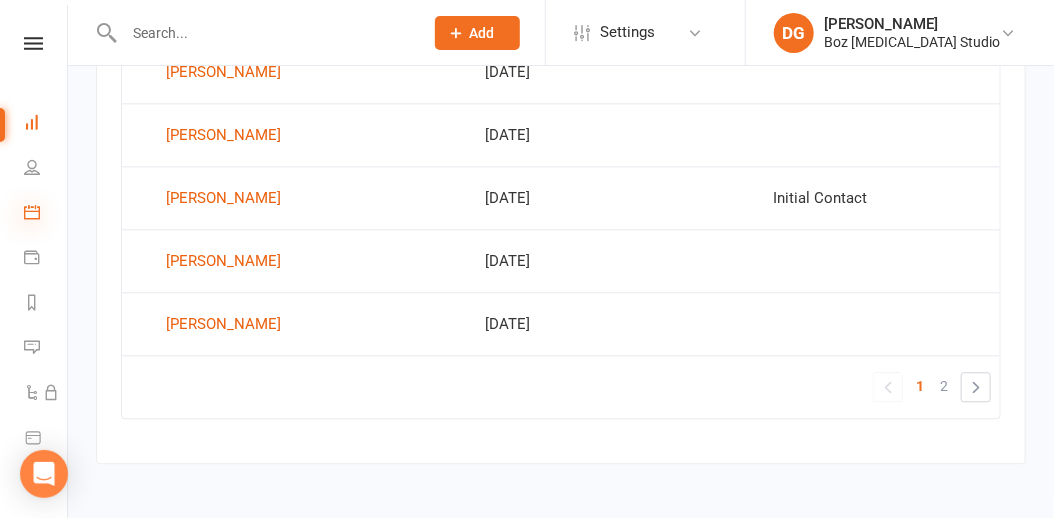 click at bounding box center [32, 212] 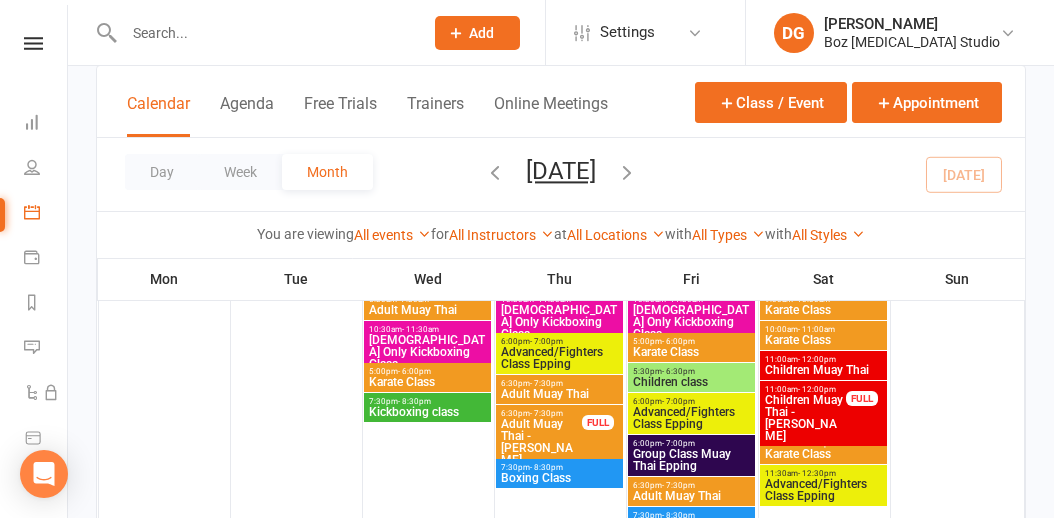 scroll, scrollTop: 276, scrollLeft: 0, axis: vertical 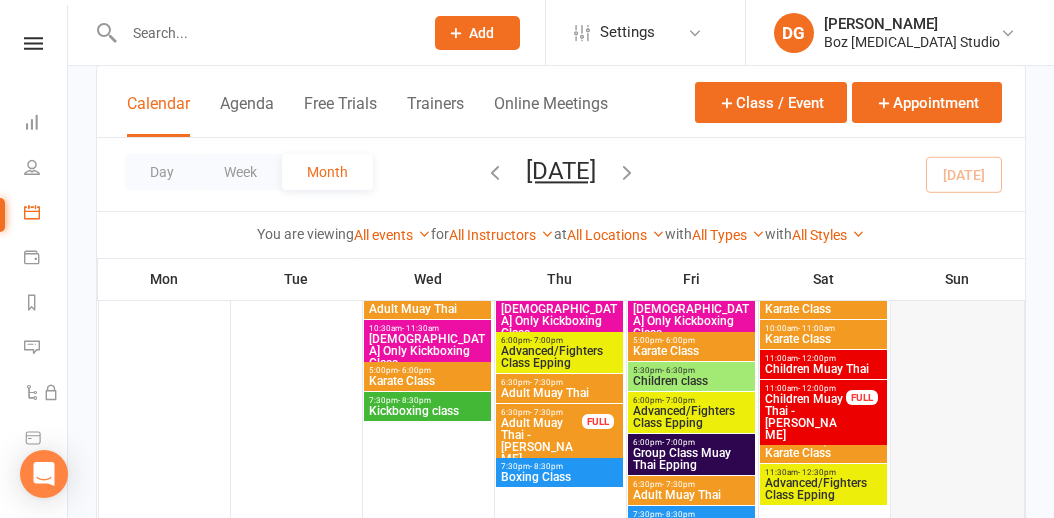 click at bounding box center (958, 428) 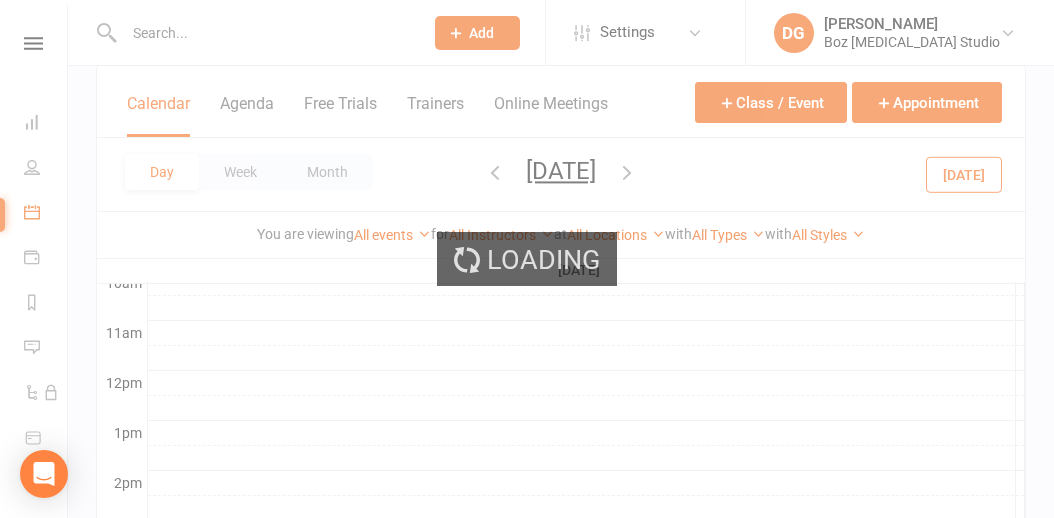 scroll, scrollTop: 364, scrollLeft: 0, axis: vertical 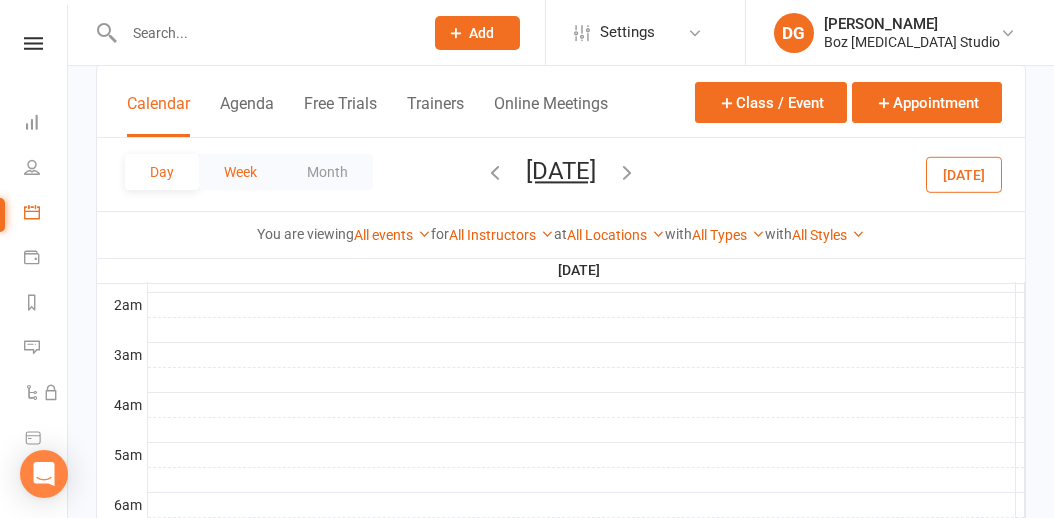 click on "Week" at bounding box center (240, 172) 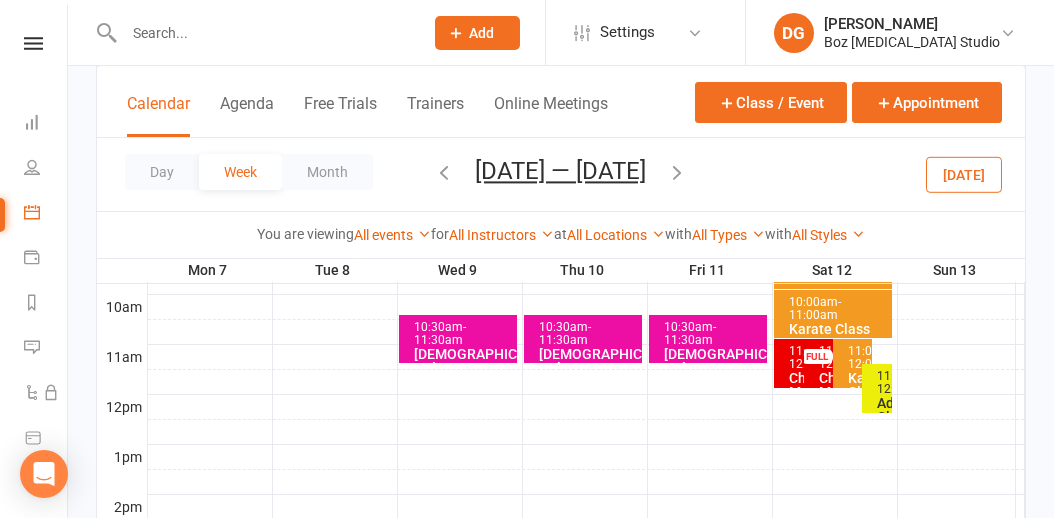 scroll, scrollTop: 627, scrollLeft: 0, axis: vertical 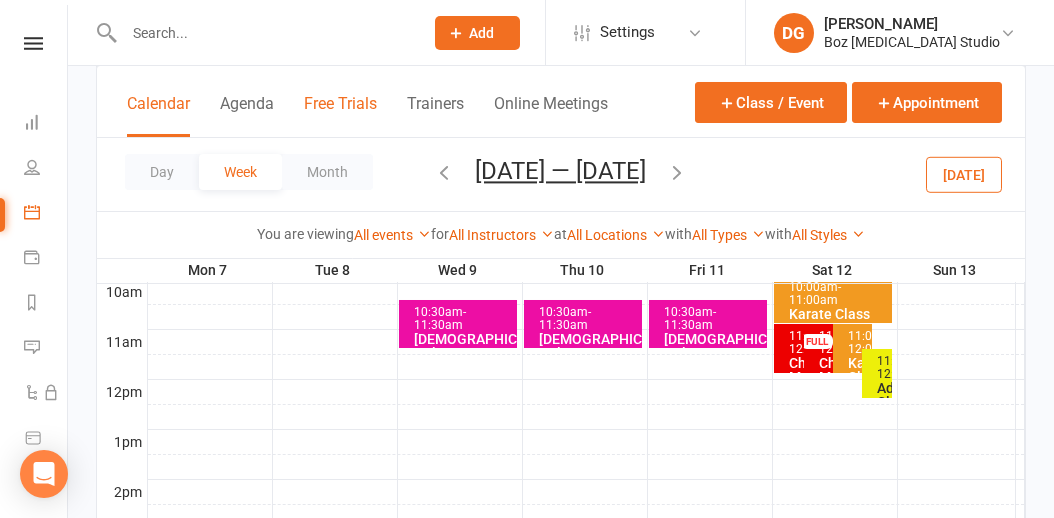 click on "Free Trials" at bounding box center [340, 115] 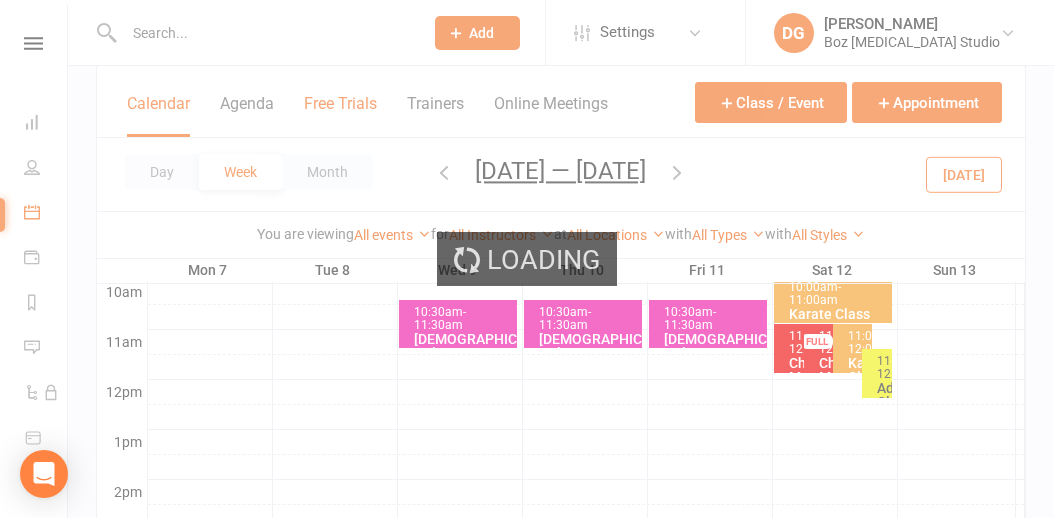 scroll, scrollTop: 0, scrollLeft: 0, axis: both 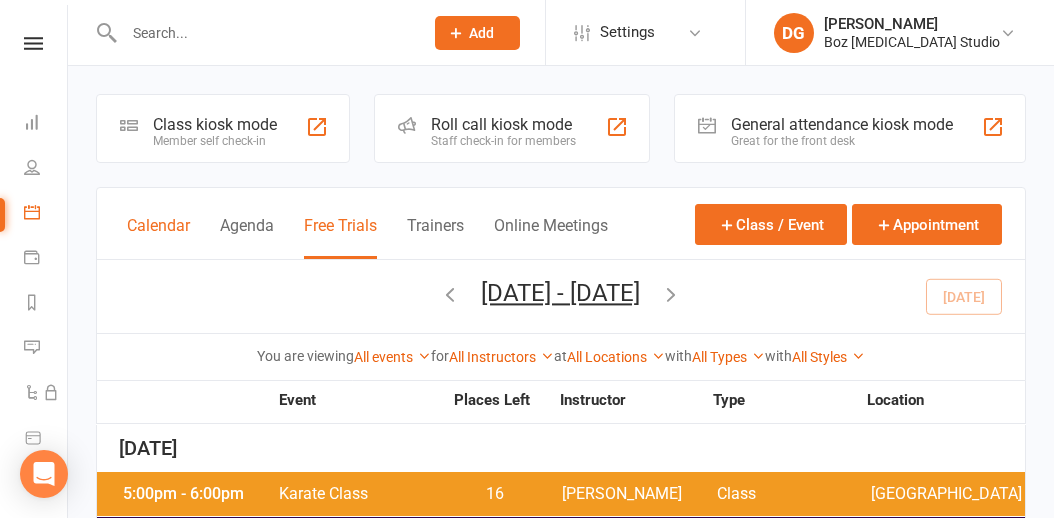 click on "Calendar" at bounding box center (158, 237) 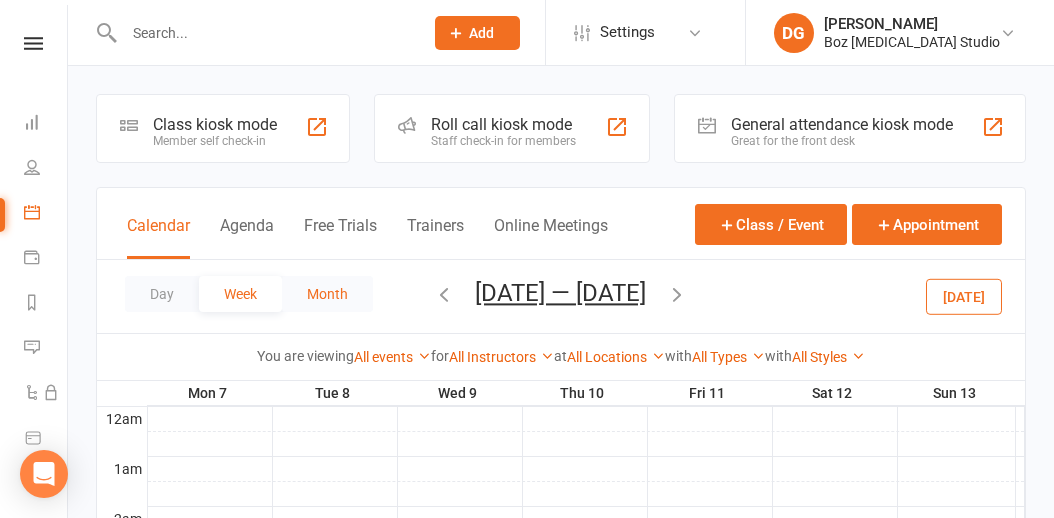 click on "Month" at bounding box center (327, 294) 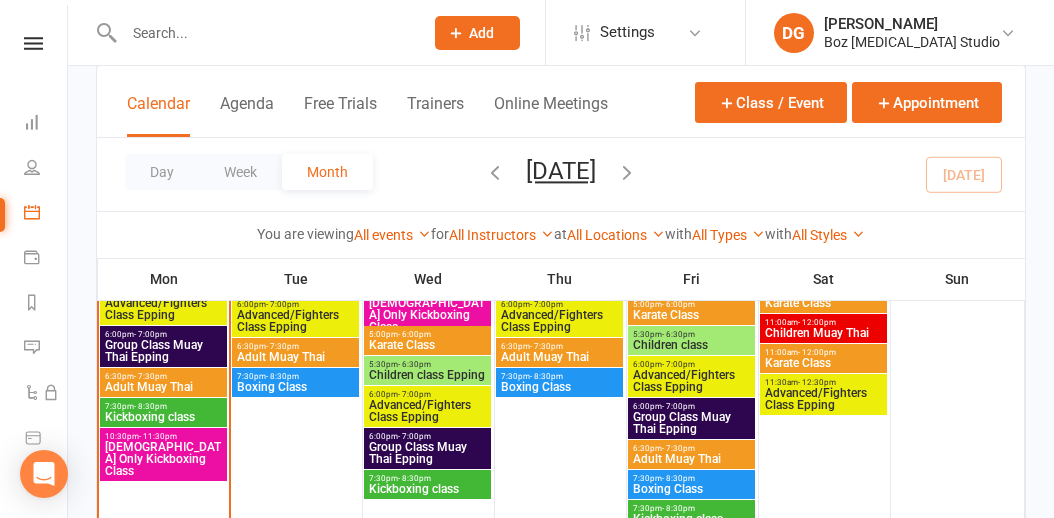 scroll, scrollTop: 642, scrollLeft: 0, axis: vertical 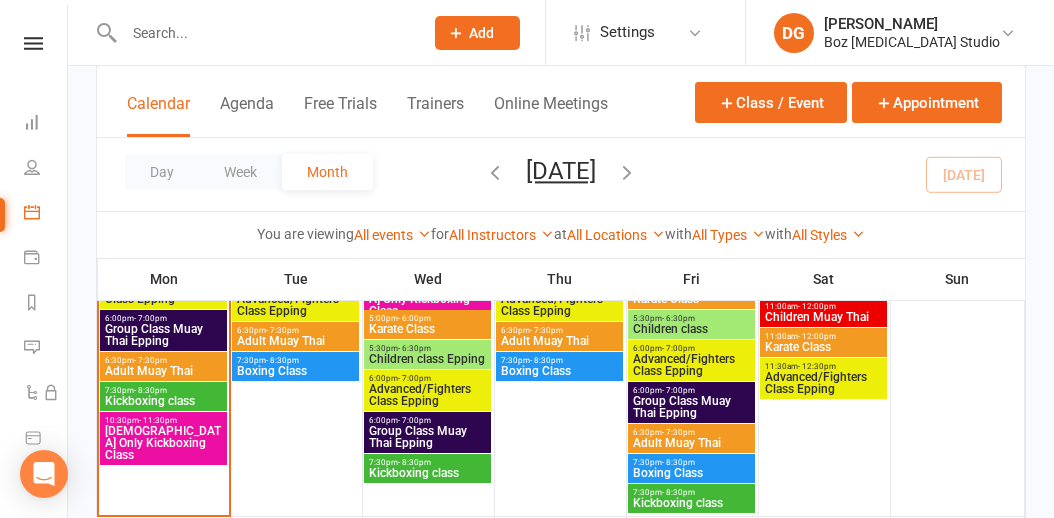 click on "Adult Muay Thai" at bounding box center [163, 371] 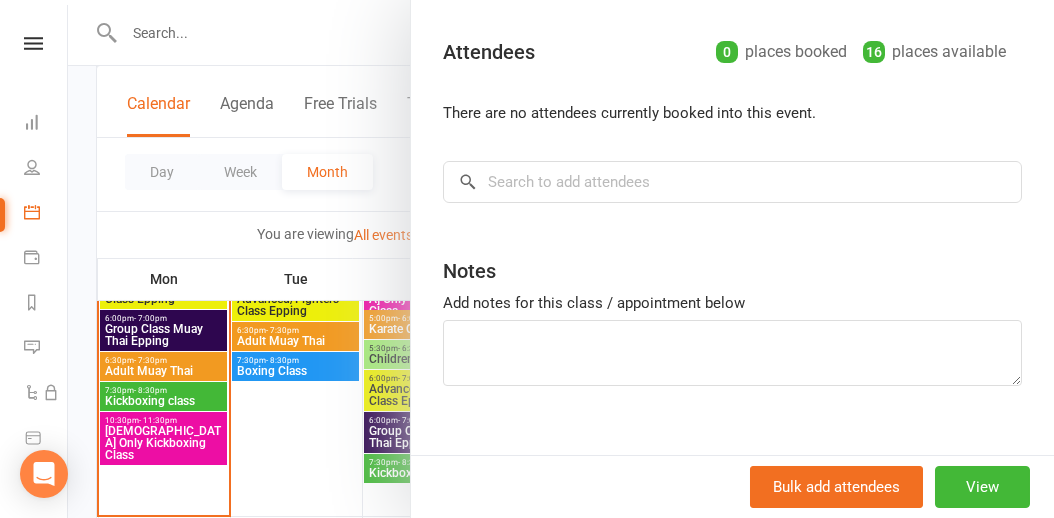 scroll, scrollTop: 211, scrollLeft: 0, axis: vertical 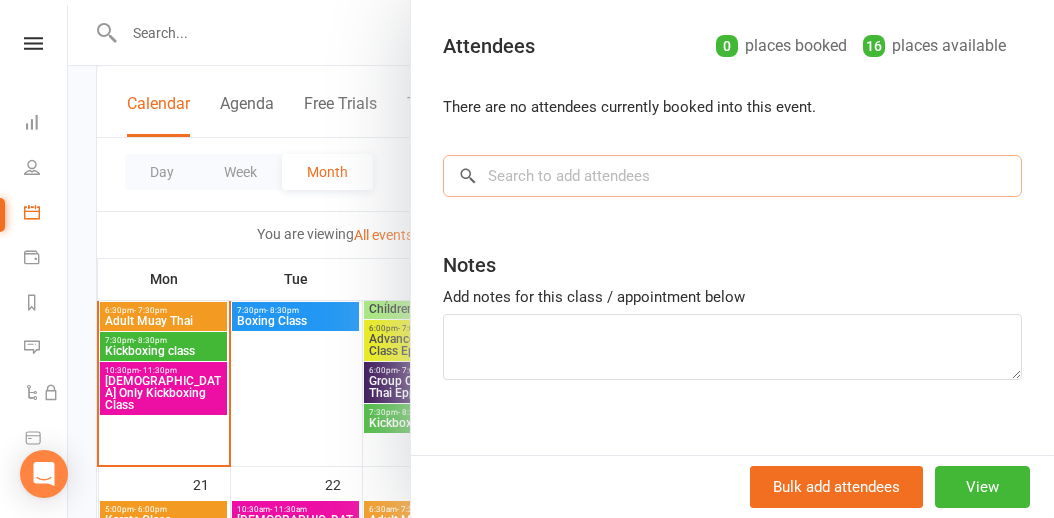 click at bounding box center [732, 176] 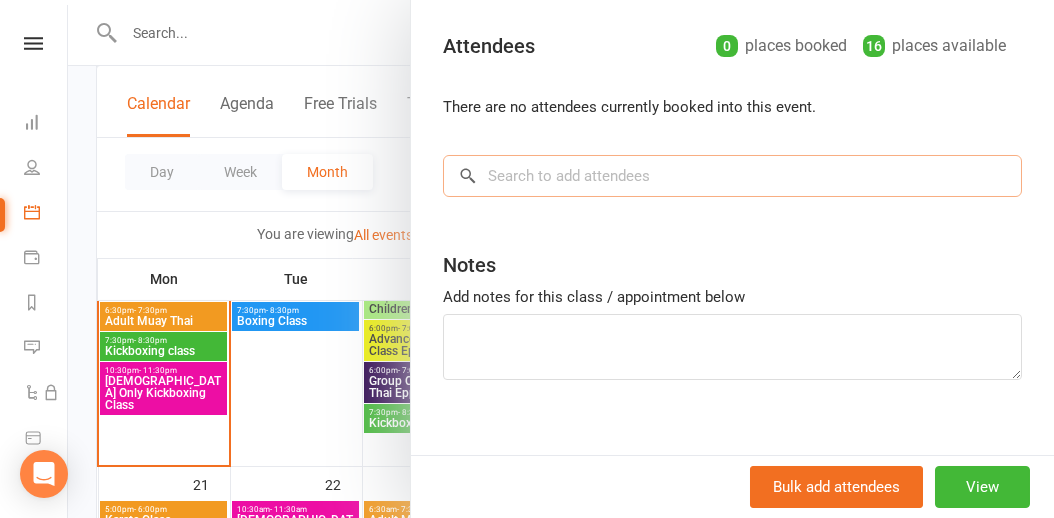 type on "a" 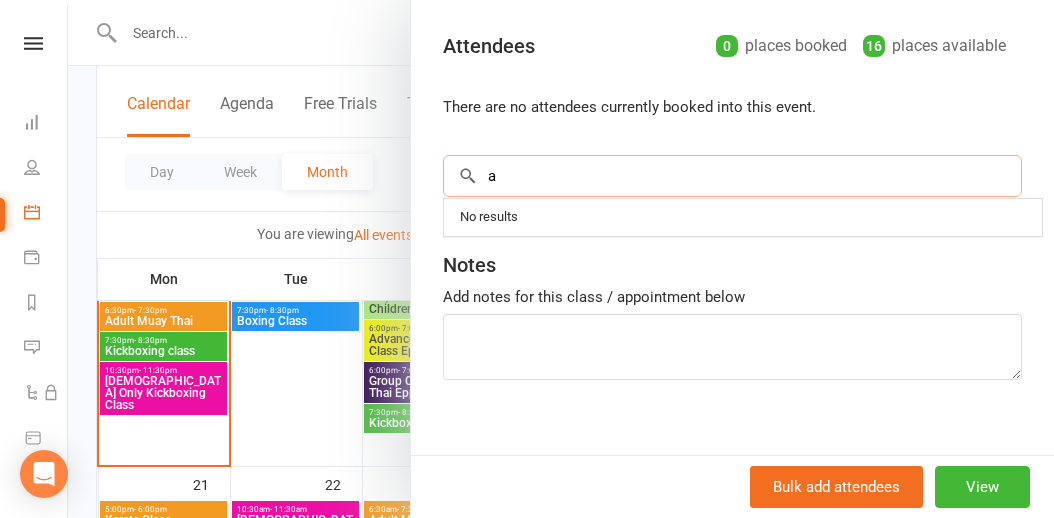 type 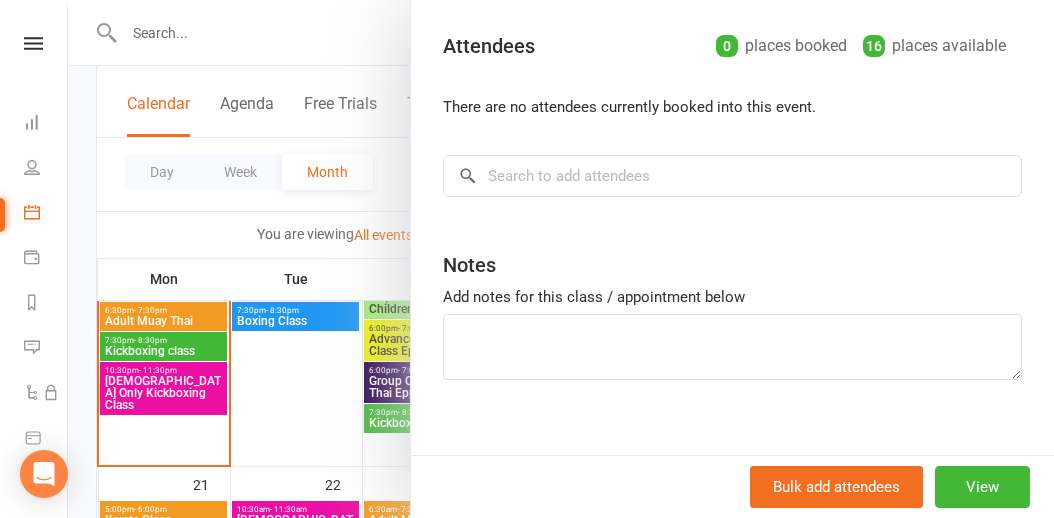 click at bounding box center (561, 259) 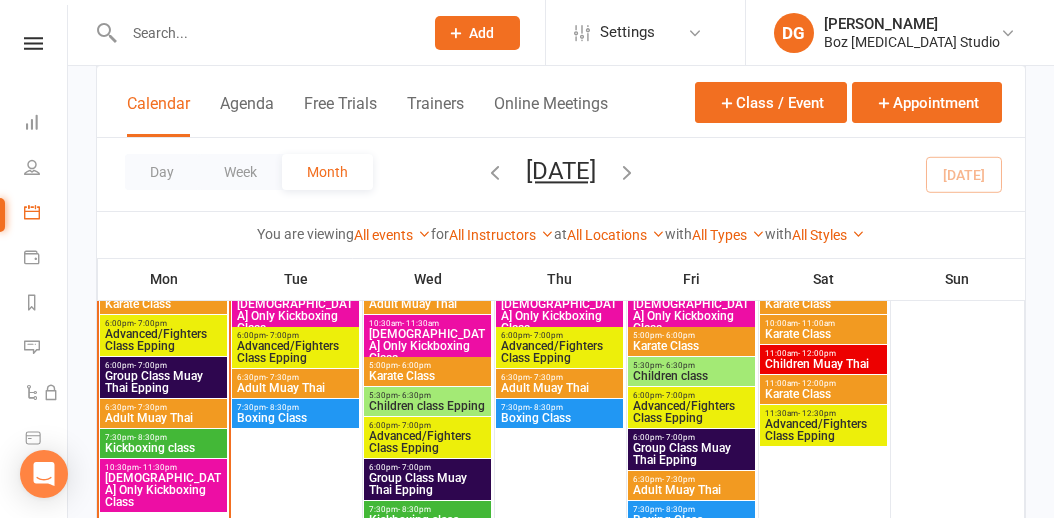 scroll, scrollTop: 597, scrollLeft: 0, axis: vertical 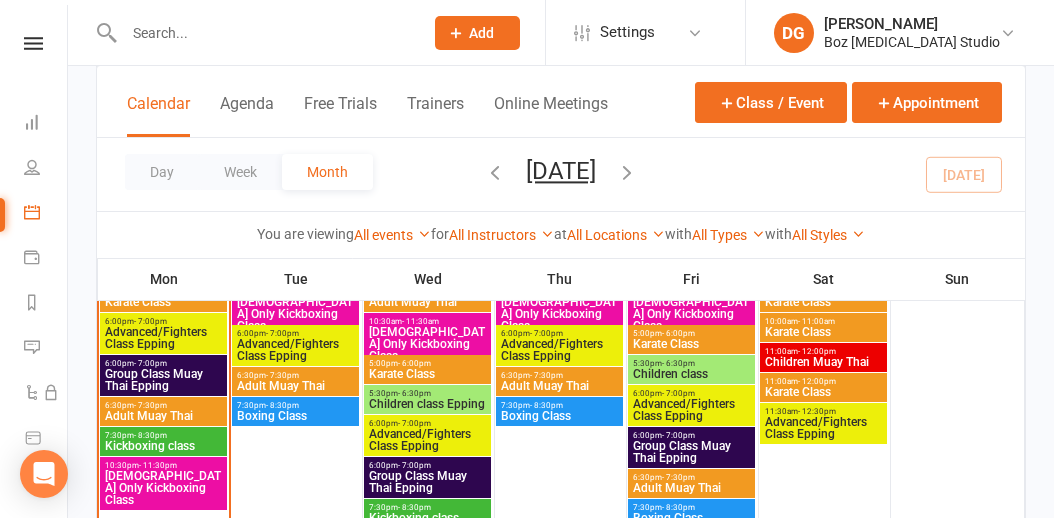 click on "6:30pm  - 7:30pm" at bounding box center (295, 375) 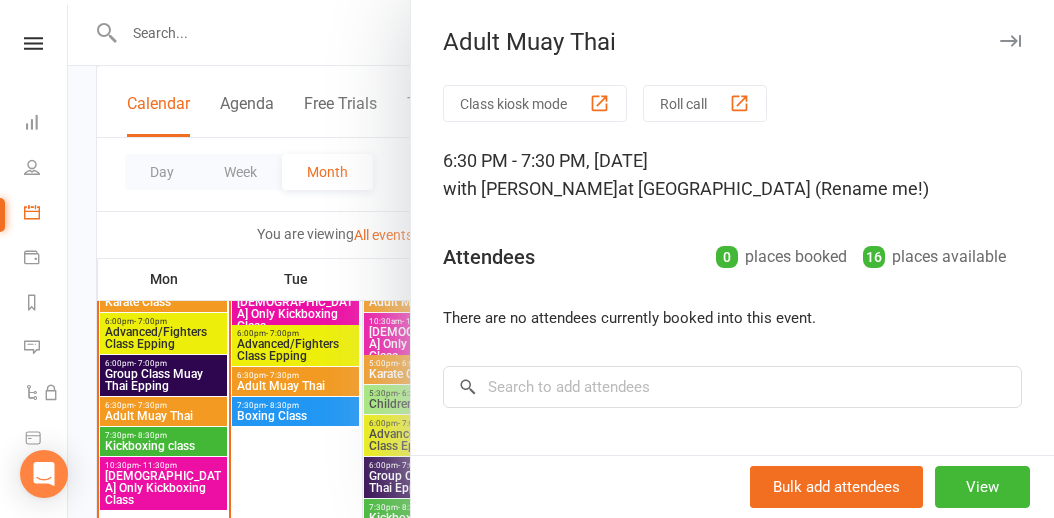 click at bounding box center (561, 259) 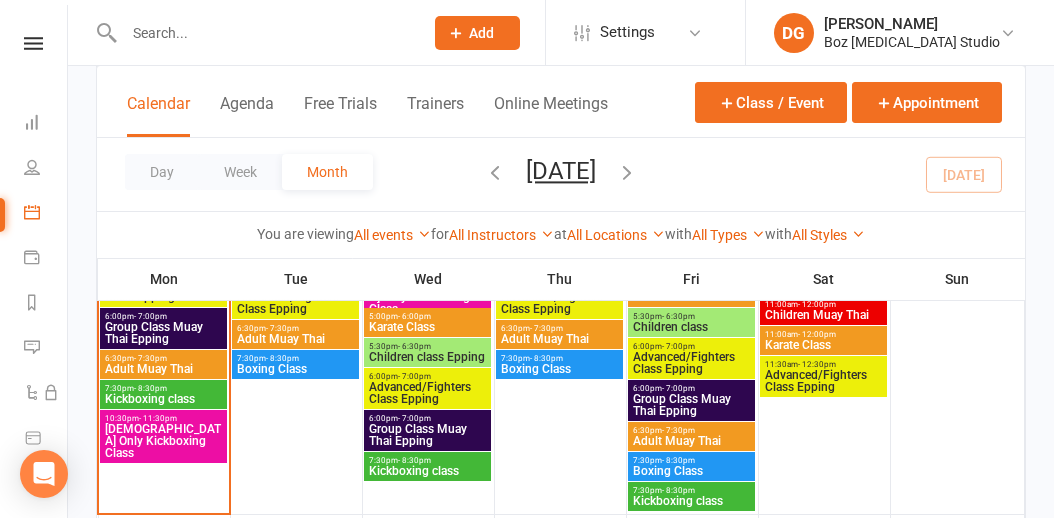 scroll, scrollTop: 645, scrollLeft: 0, axis: vertical 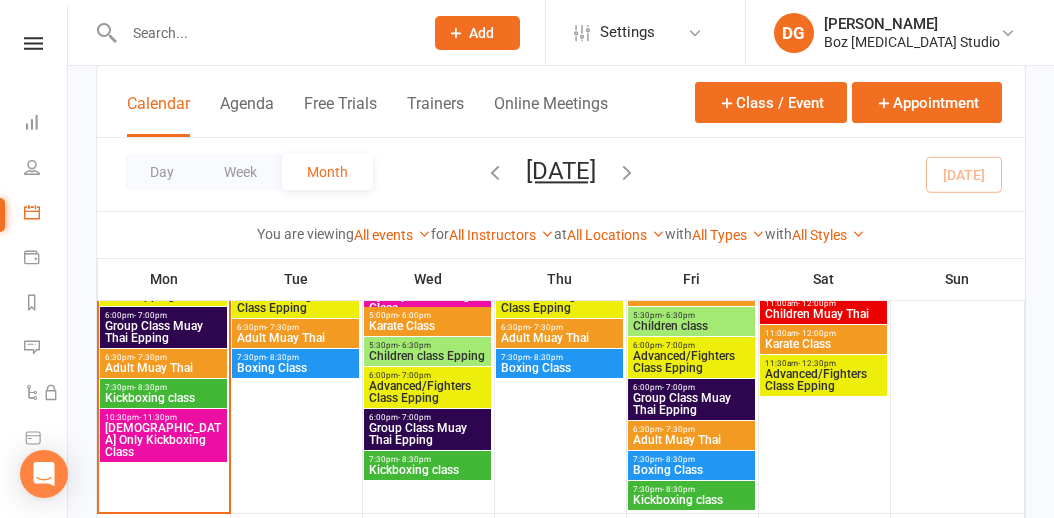 click on "Kickboxing class" at bounding box center [427, 470] 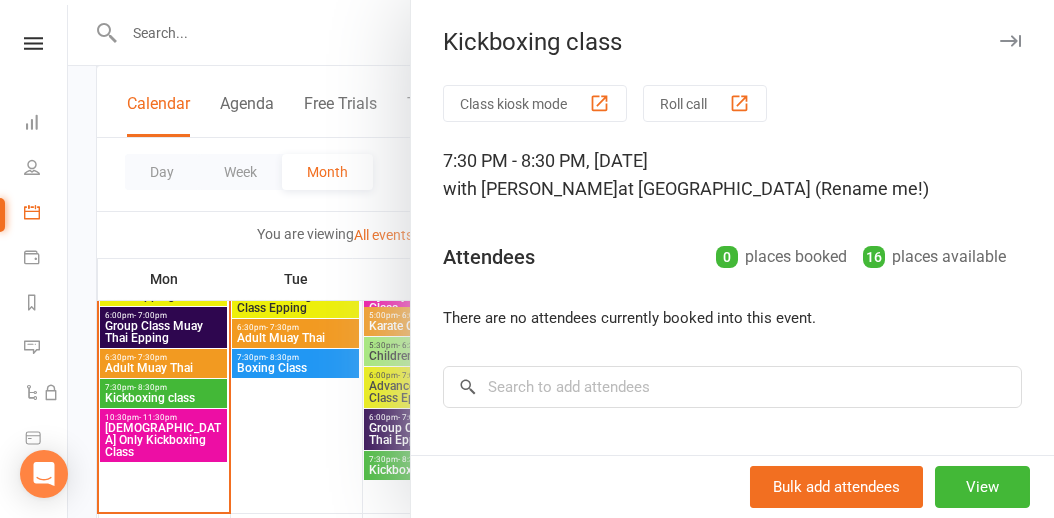click at bounding box center (561, 259) 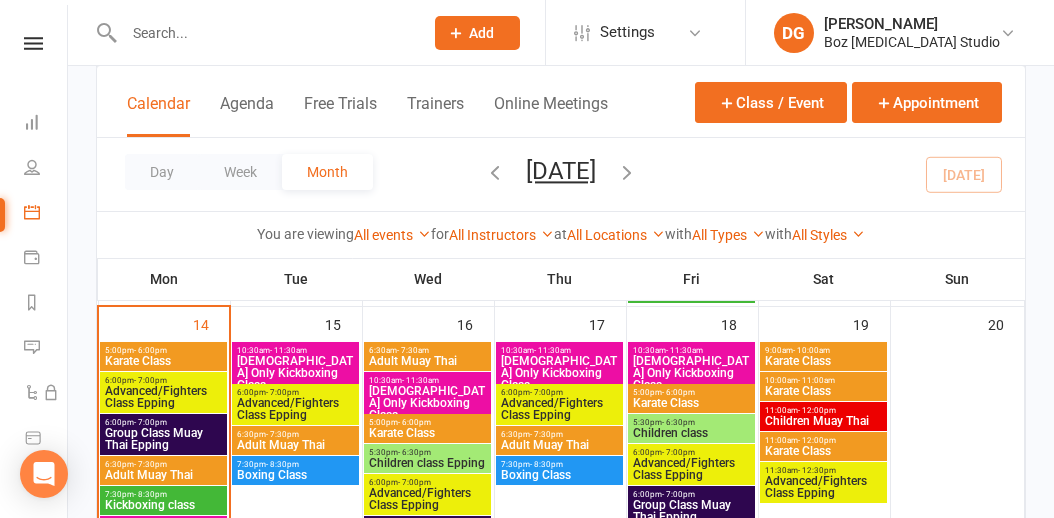 scroll, scrollTop: 532, scrollLeft: 0, axis: vertical 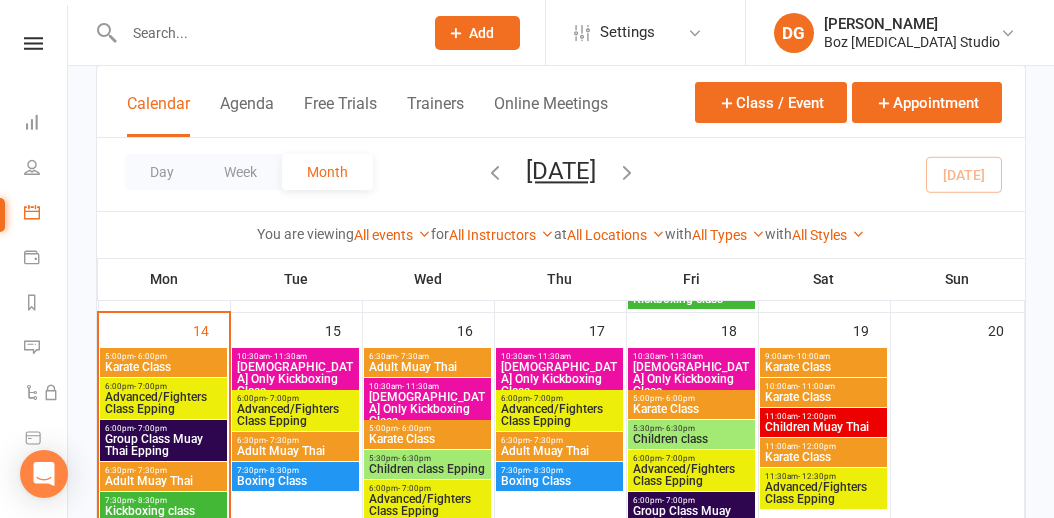 click on "6:30am  - 7:30am Adult Muay Thai" at bounding box center (427, 362) 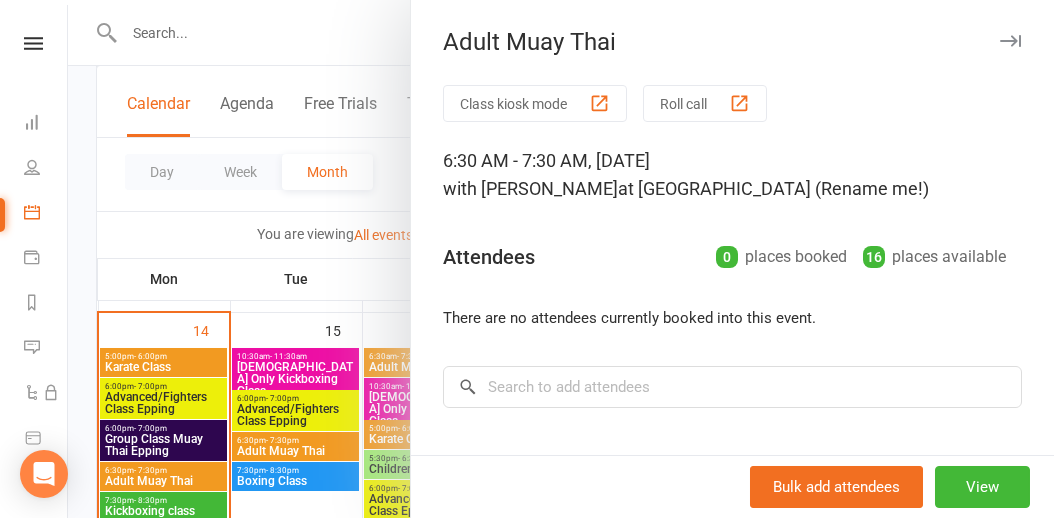 click at bounding box center (561, 259) 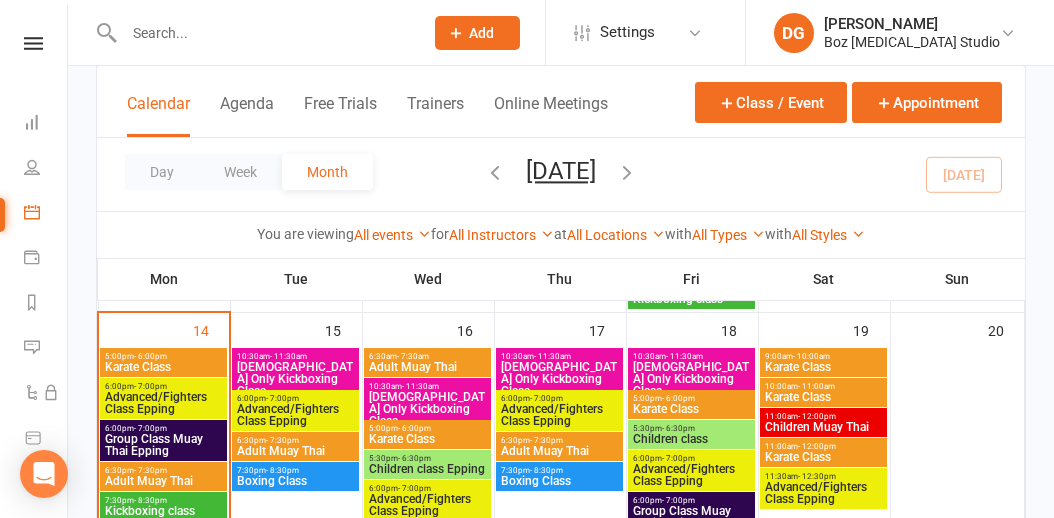 click on "Adult Muay Thai" at bounding box center (295, 451) 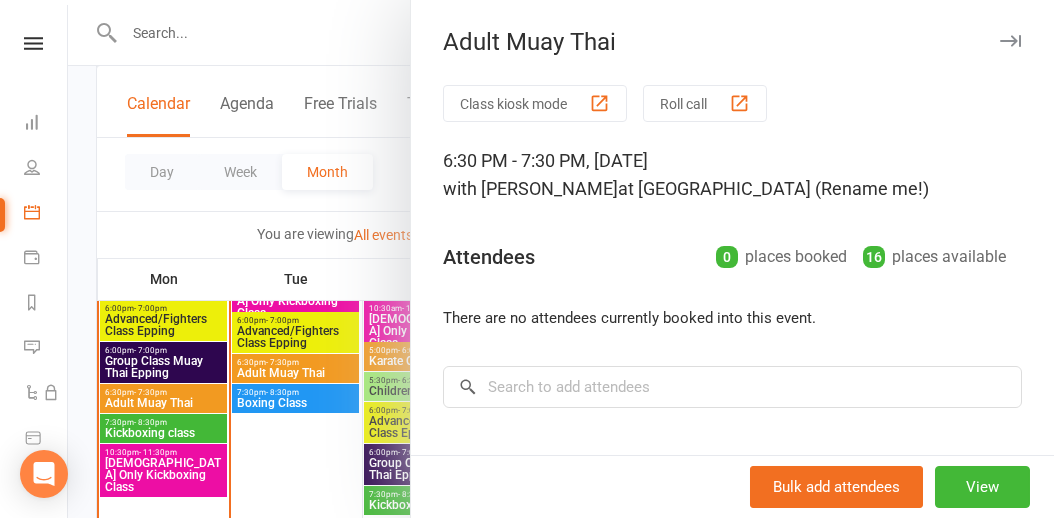 scroll, scrollTop: 612, scrollLeft: 0, axis: vertical 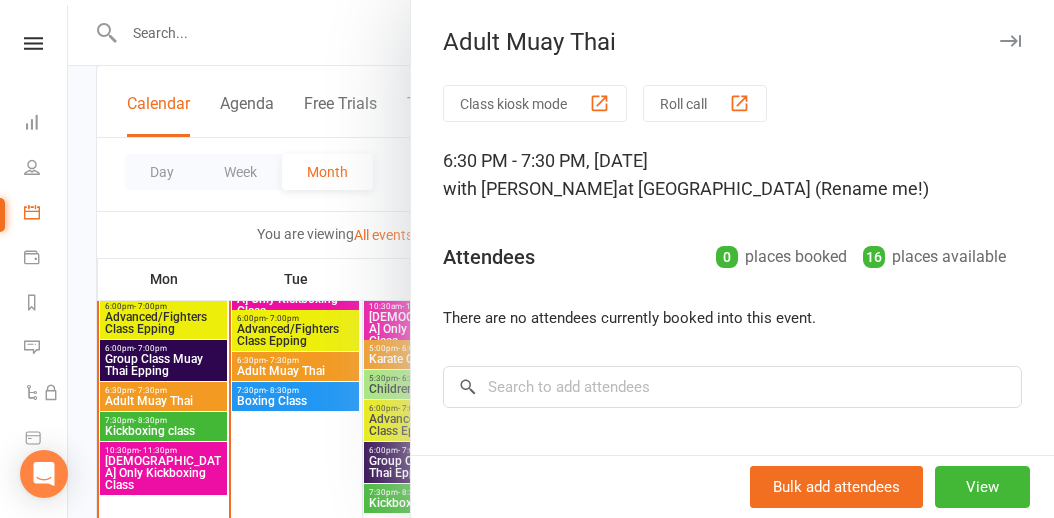 click at bounding box center [561, 259] 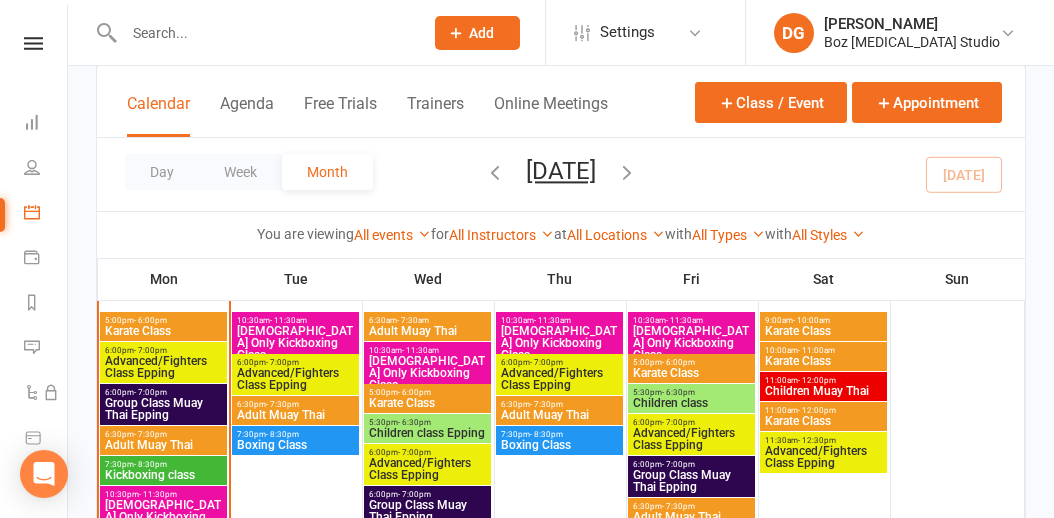 scroll, scrollTop: 568, scrollLeft: 0, axis: vertical 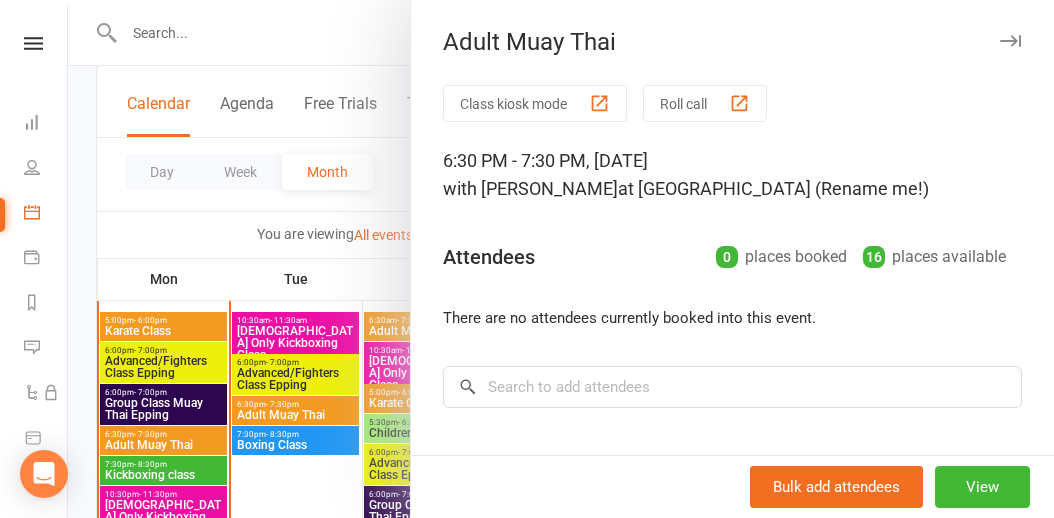 click at bounding box center [561, 259] 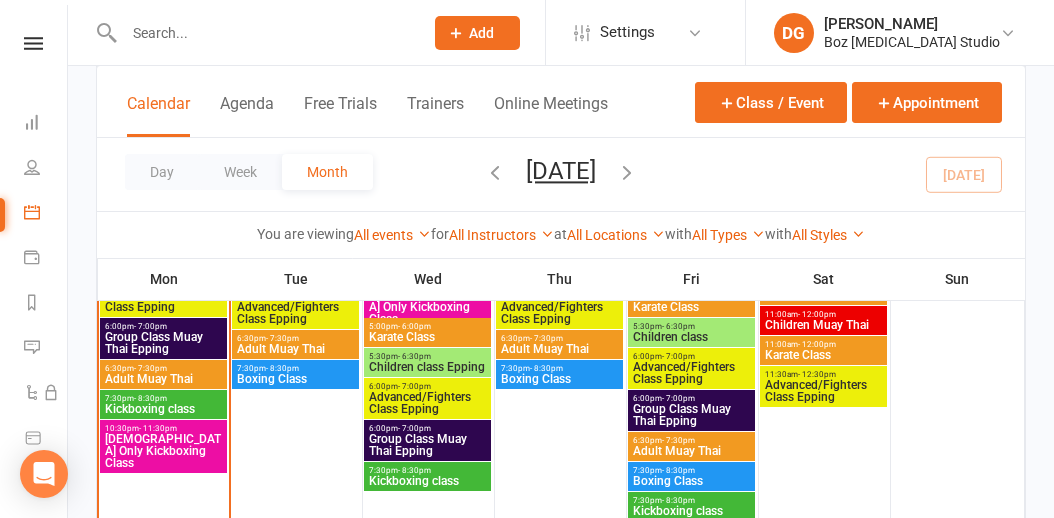 scroll, scrollTop: 640, scrollLeft: 0, axis: vertical 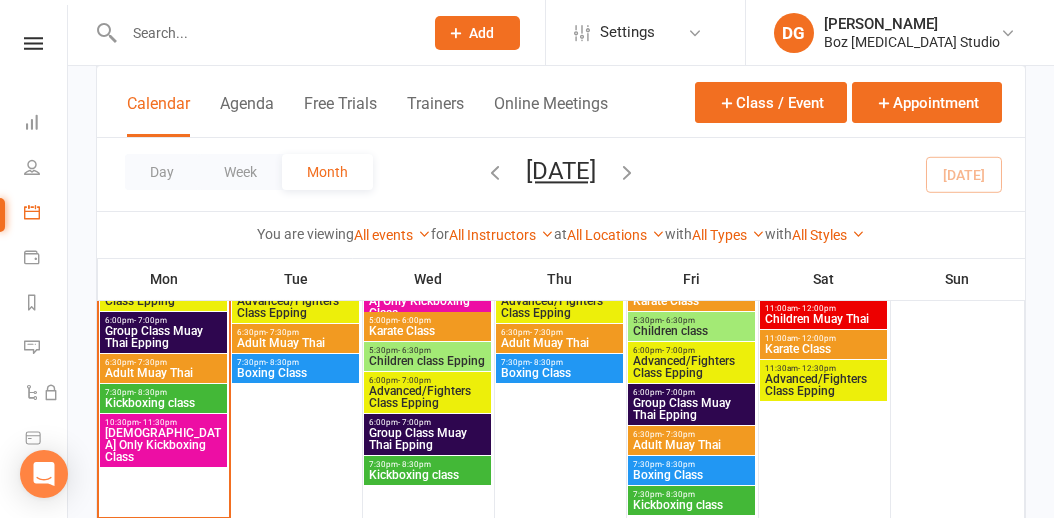 click on "Adult Muay Thai" at bounding box center (691, 445) 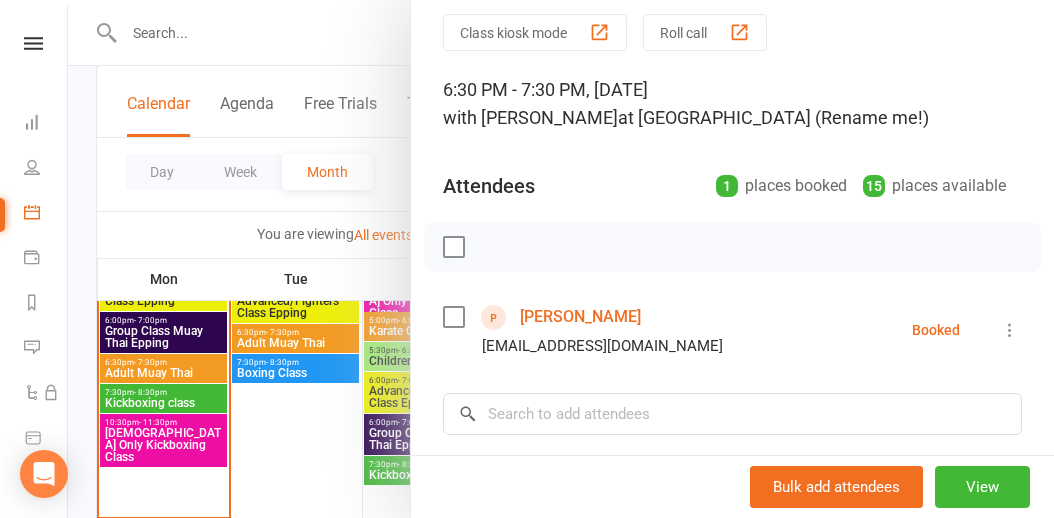 scroll, scrollTop: 0, scrollLeft: 0, axis: both 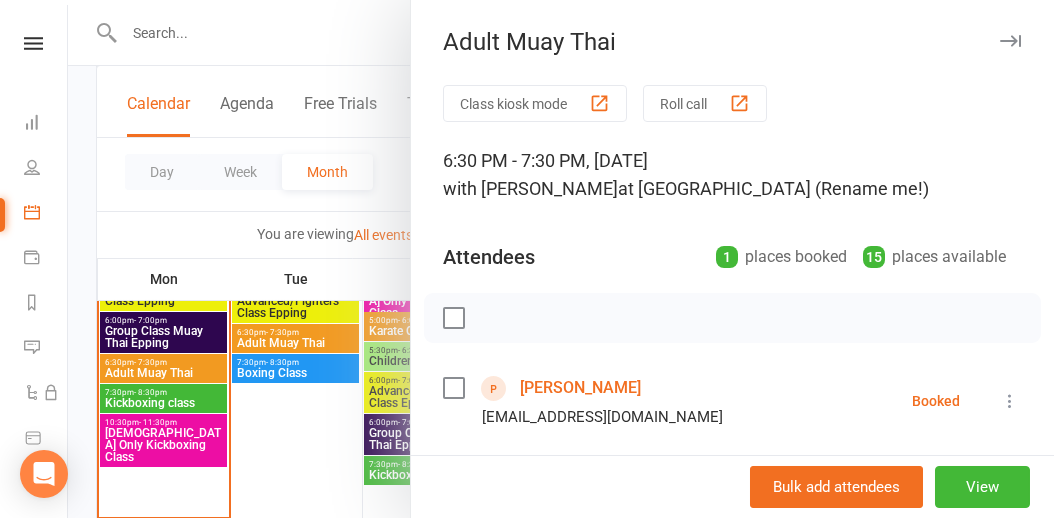 click at bounding box center (561, 259) 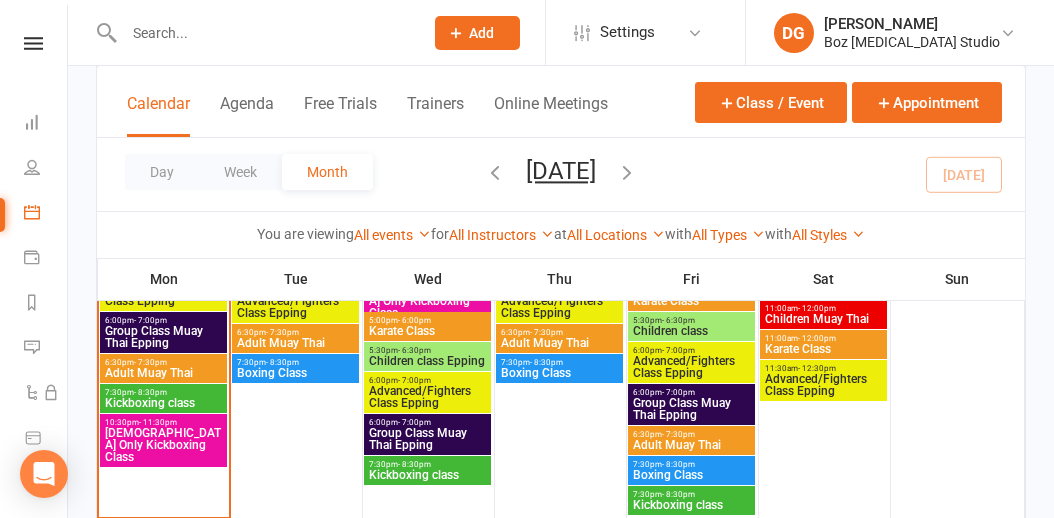 click on "6:00pm  - 7:00pm Group Class Muay Thai Epping" at bounding box center (691, 404) 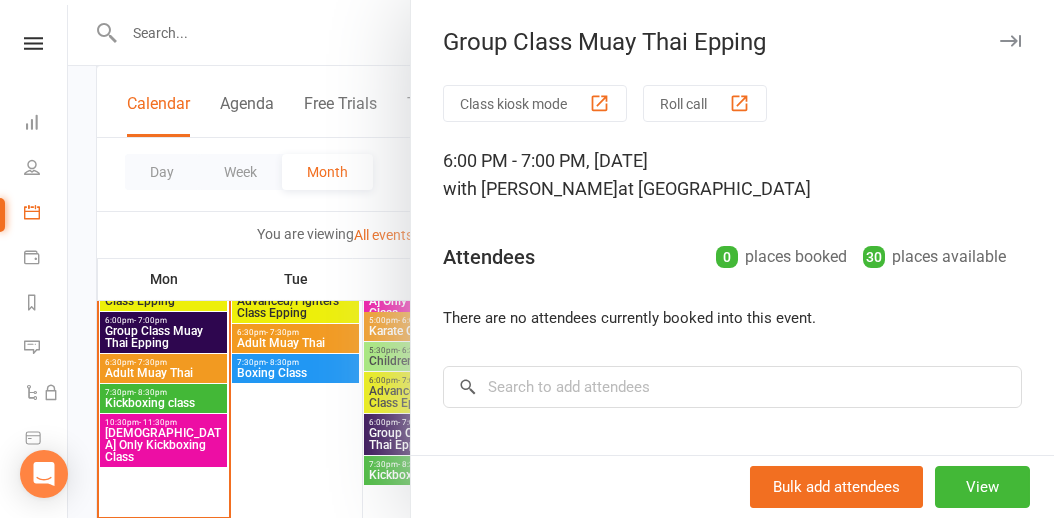 click at bounding box center [561, 259] 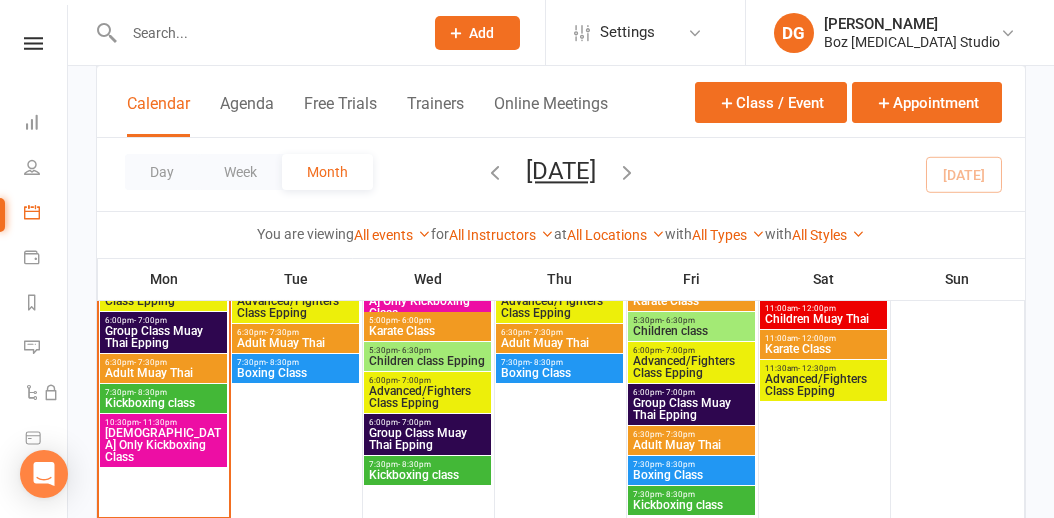 click on "Boxing Class" at bounding box center [691, 475] 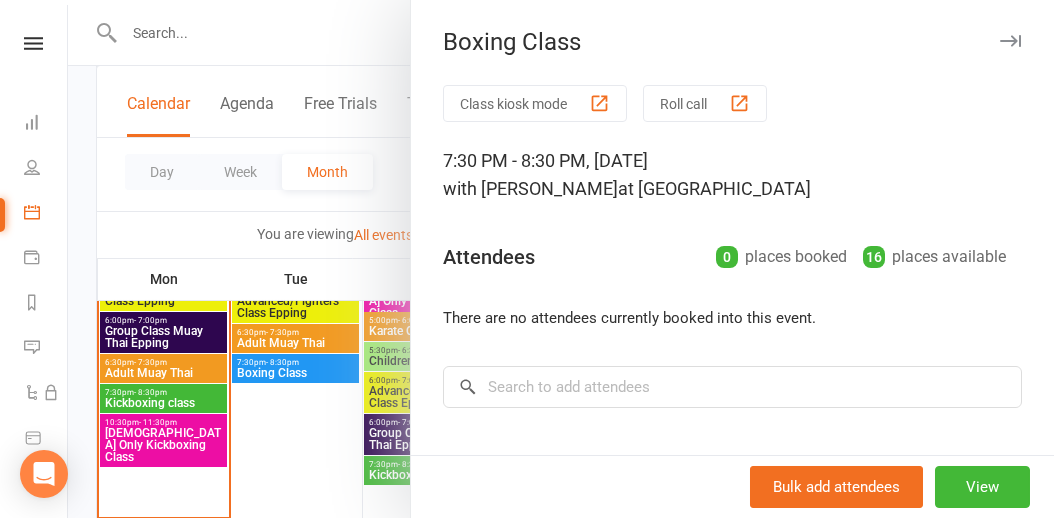 click at bounding box center (561, 259) 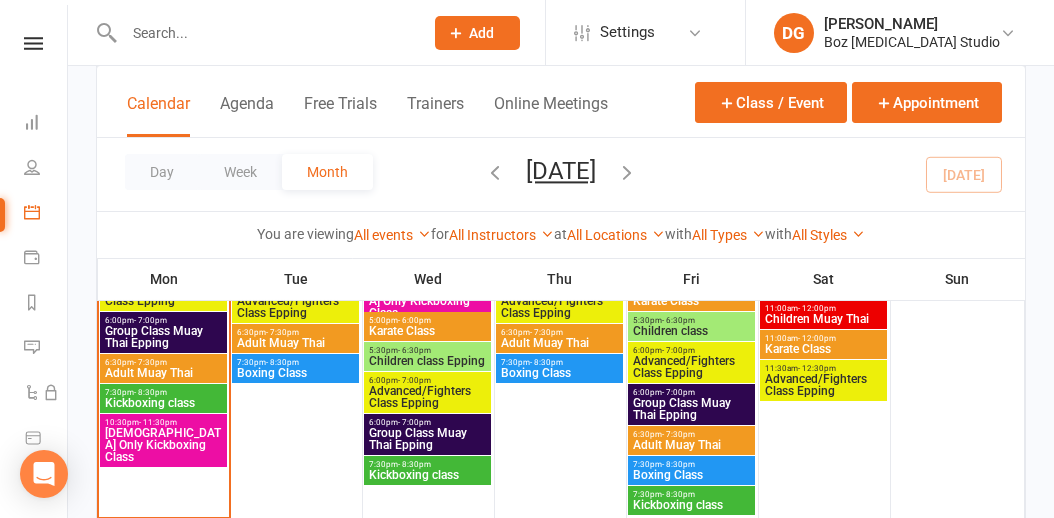 click on "6:30pm  - 7:30pm" at bounding box center [691, 434] 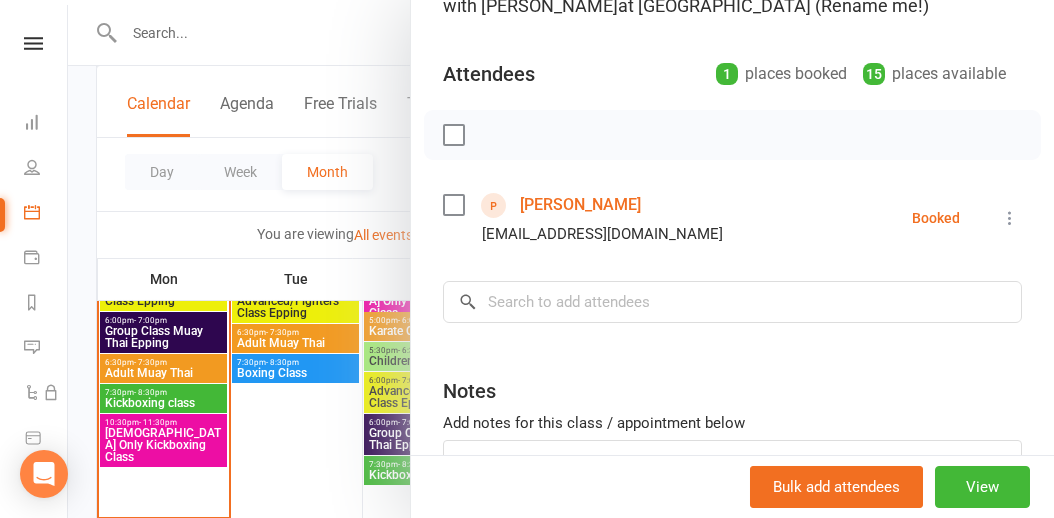 scroll, scrollTop: 188, scrollLeft: 0, axis: vertical 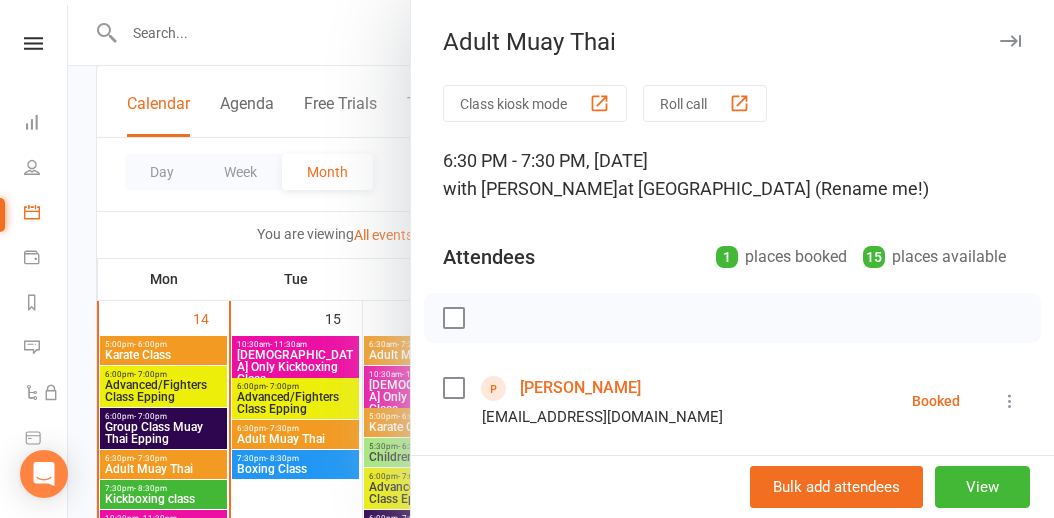 click at bounding box center (561, 259) 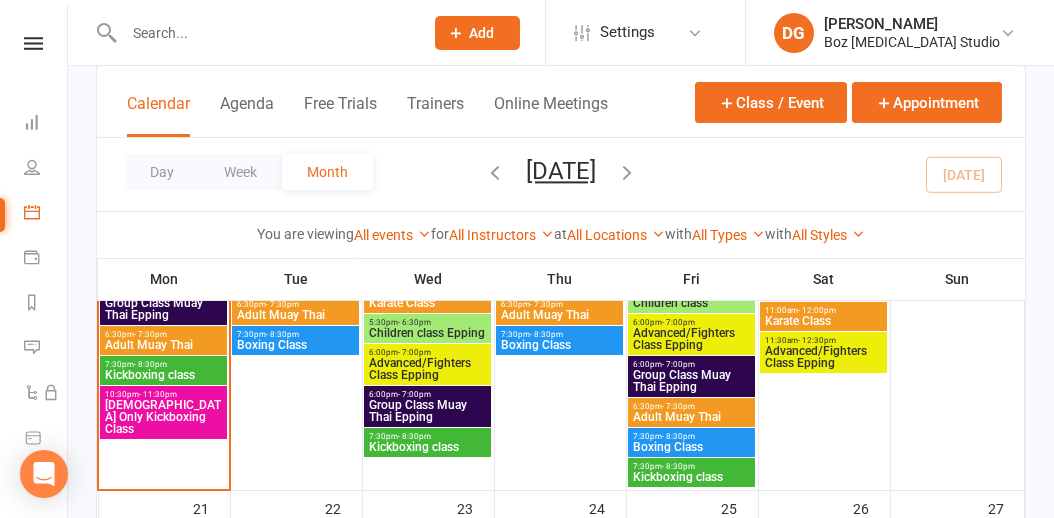 scroll, scrollTop: 680, scrollLeft: 0, axis: vertical 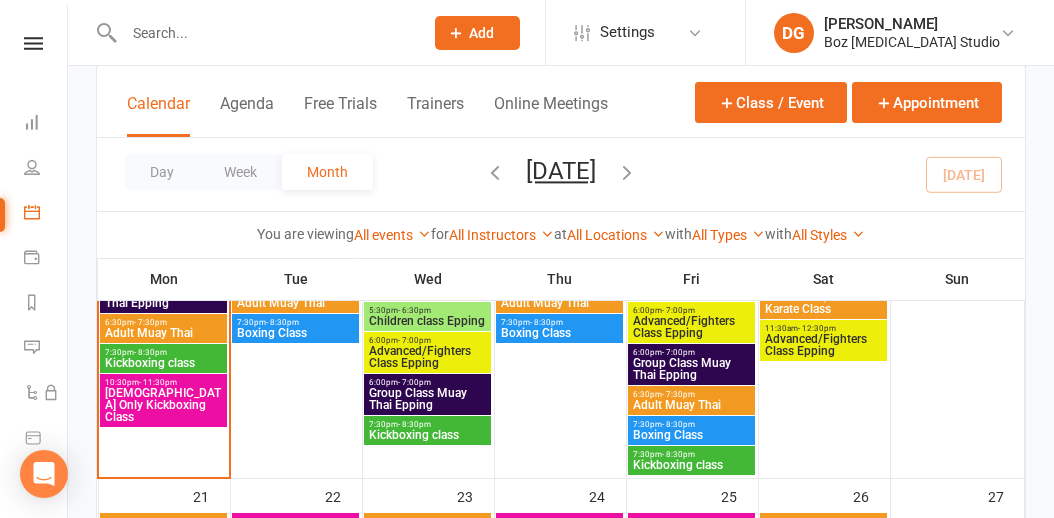 click on "Adult Muay Thai" at bounding box center (691, 405) 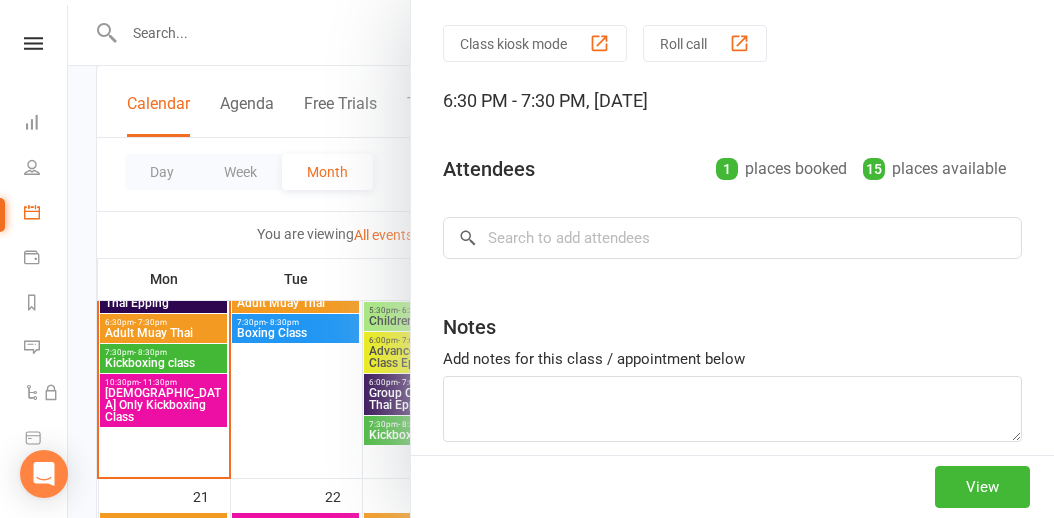 scroll, scrollTop: 0, scrollLeft: 0, axis: both 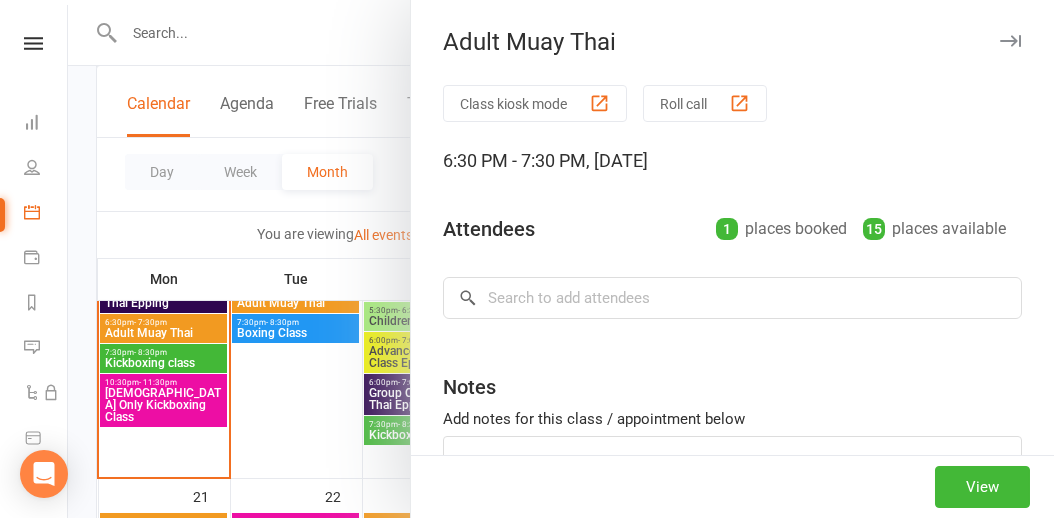 click at bounding box center (561, 259) 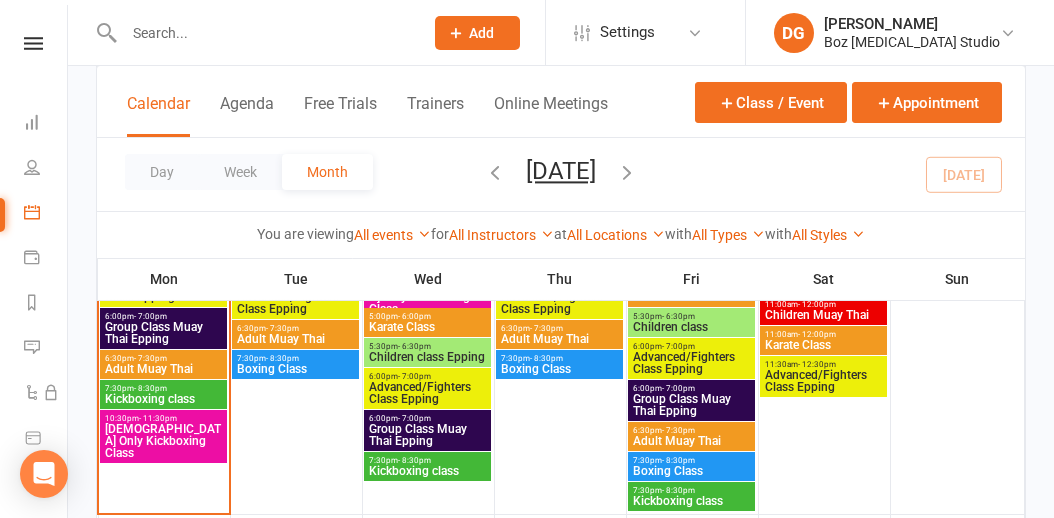 scroll, scrollTop: 624, scrollLeft: 0, axis: vertical 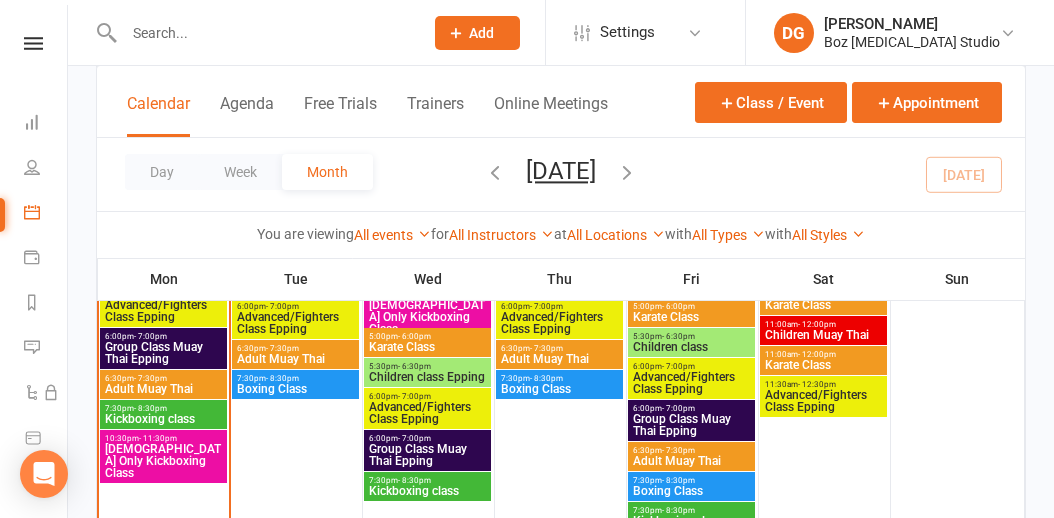 click on "Adult Muay Thai" at bounding box center [559, 359] 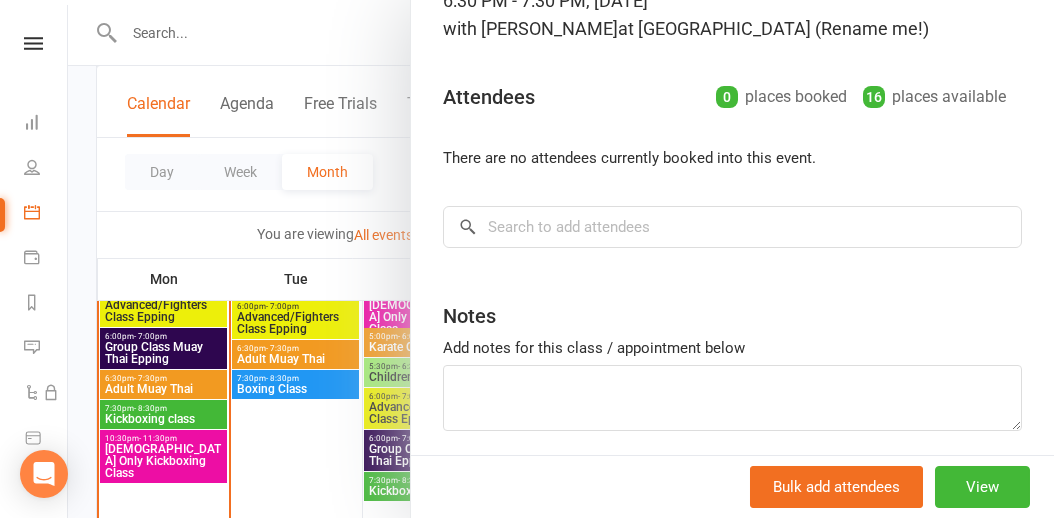 scroll, scrollTop: 165, scrollLeft: 0, axis: vertical 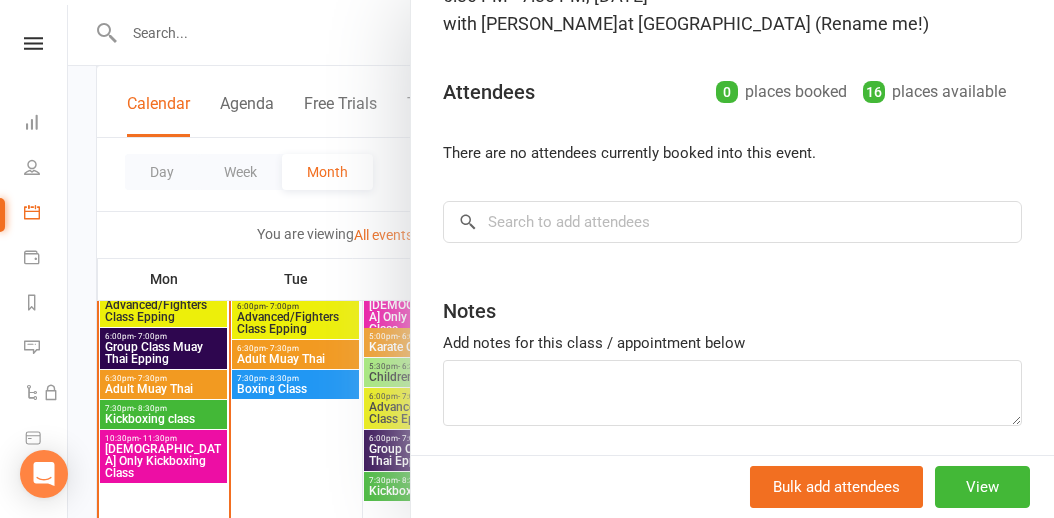 click at bounding box center [561, 259] 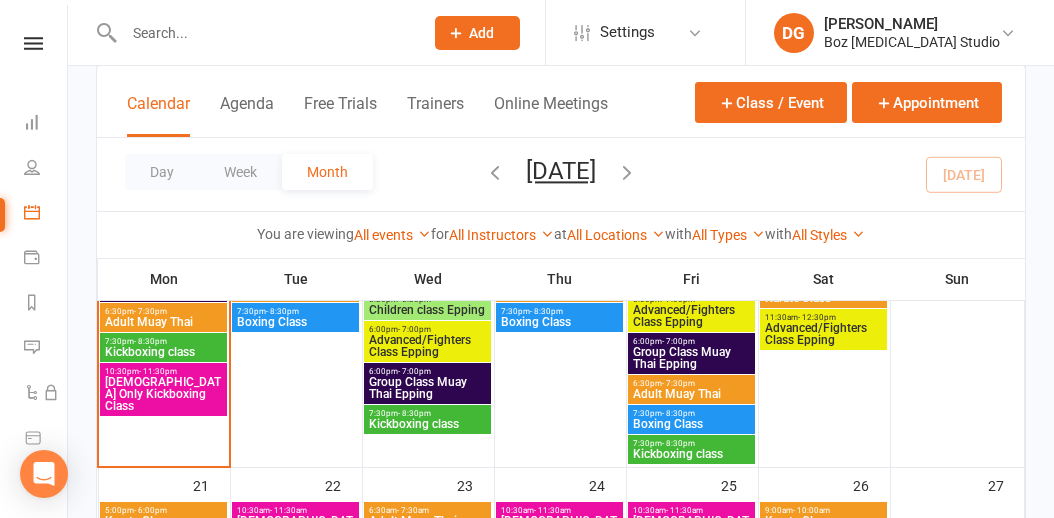 scroll, scrollTop: 692, scrollLeft: 0, axis: vertical 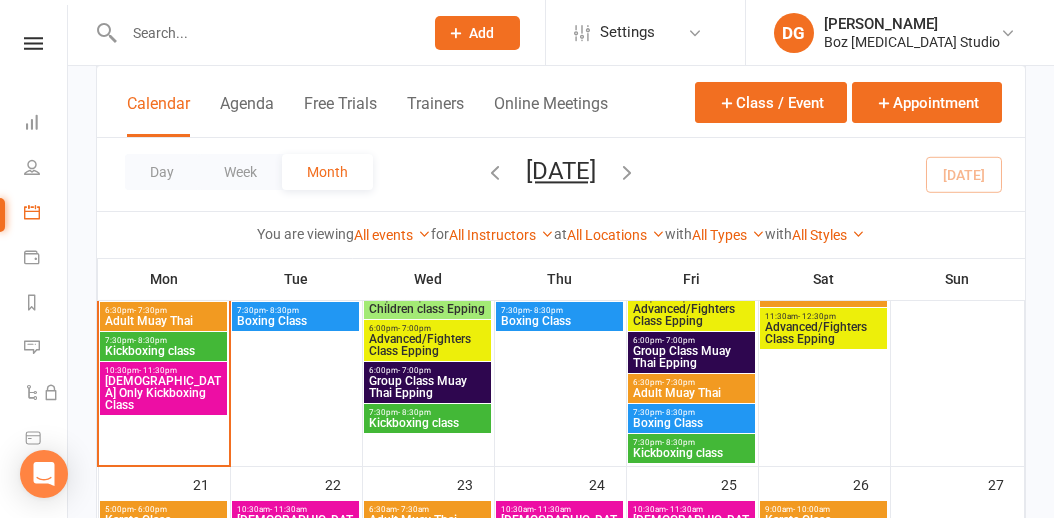 click on "- 7:30pm" at bounding box center (678, 382) 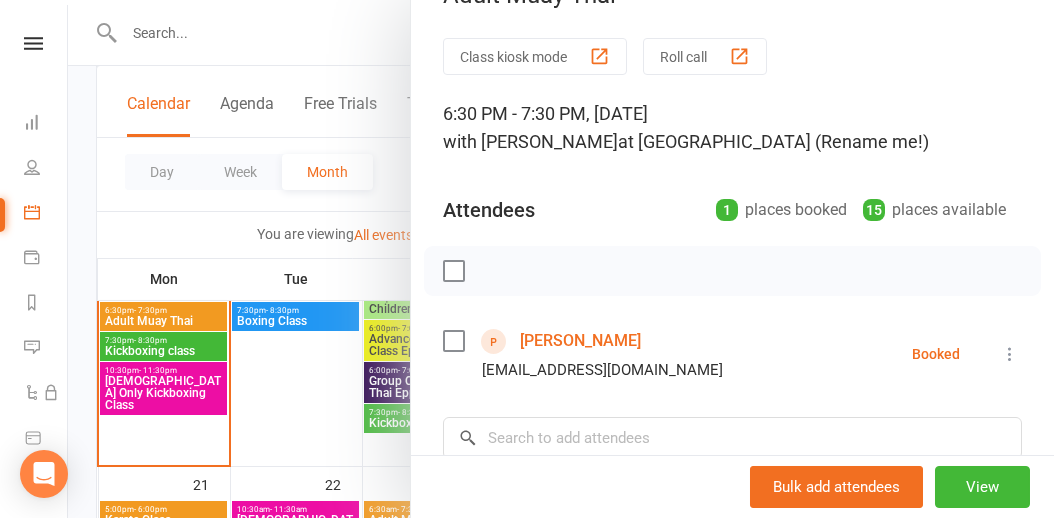 scroll, scrollTop: 60, scrollLeft: 0, axis: vertical 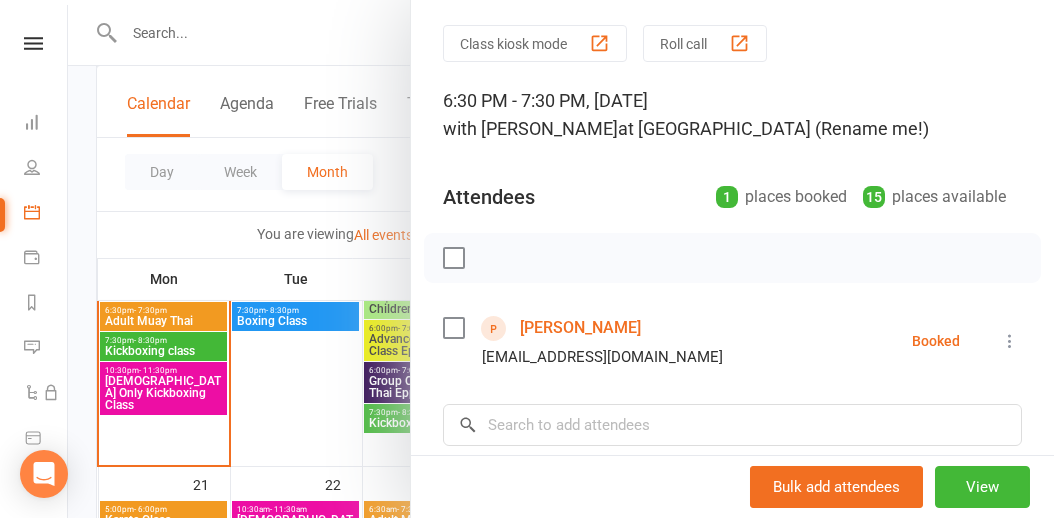 click at bounding box center (561, 259) 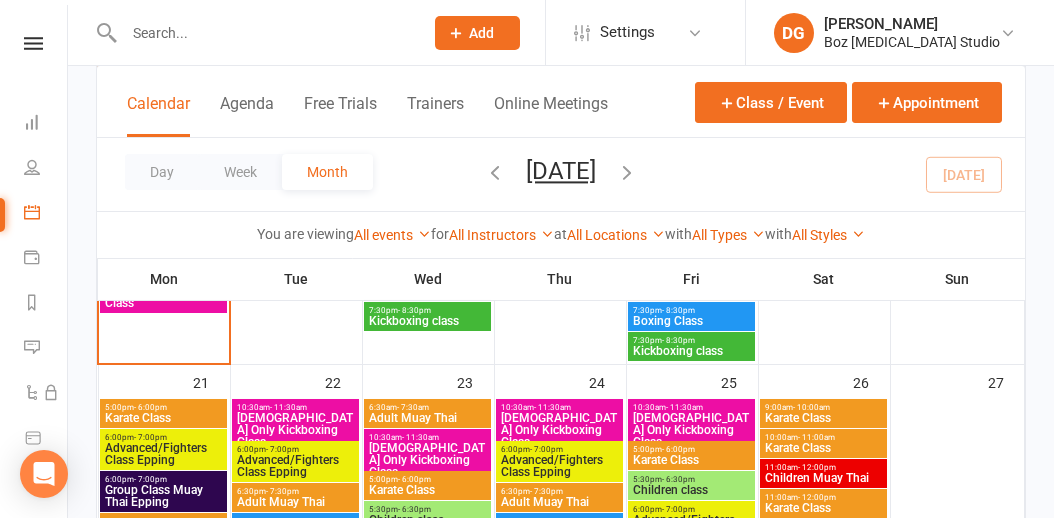 scroll, scrollTop: 796, scrollLeft: 0, axis: vertical 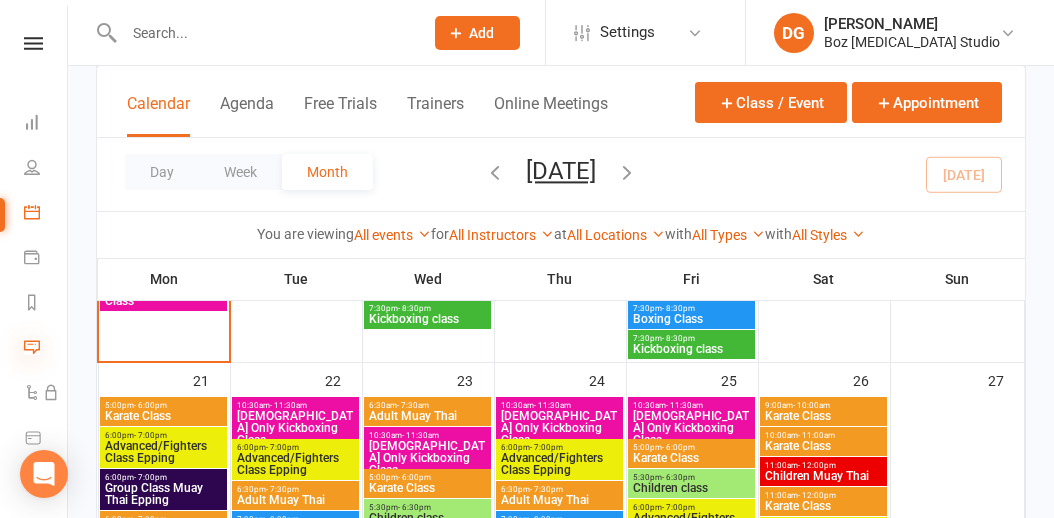 click at bounding box center (32, 347) 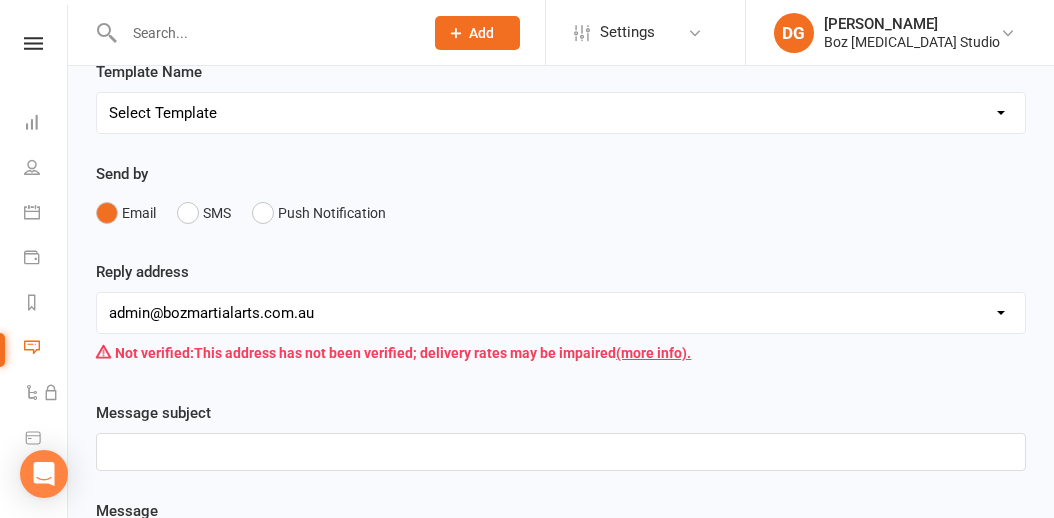 scroll, scrollTop: 203, scrollLeft: 0, axis: vertical 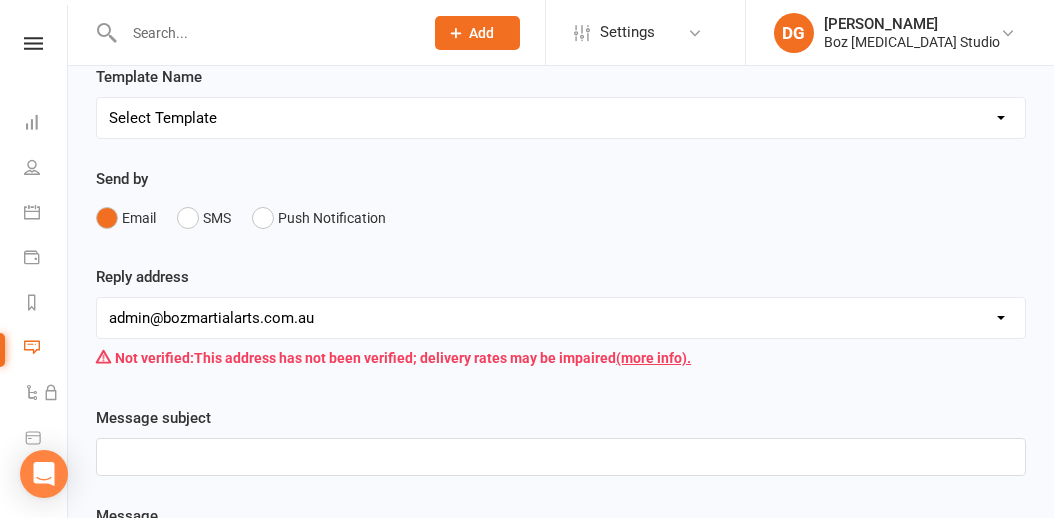 click on "Select Template [Email] [Default template - review before using] Email request for customer testimonial [SMS] [Default template - review before using] Follow-Up SMS Reminder for Review Request [SMS] [Default template - review before using] Referral [SMS] [Default template - review before using] Request for review [SMS] [Default template - review before using] Failed payment [SMS] [Default template - review before using] Payment paid [SMS] [Default template - review before using] SMS 1: Friendly Reminder – Payment Unsuccessful [SMS] [Default template - review before using] SMS 2: Second Attempt Coming Soon [SMS] [Default template - review before using] SMS 3: Final Reminder - Let’s Get This Sorted [SMS] [Default template - review before using] Upcoming payment [SMS] [Default template - review before using] Update credit card details [Email] Payment Details - Boz [MEDICAL_DATA] Studio [SMS] [Default template - review before using] Follow up from free trial class [Email] Follow up email after trial" at bounding box center [561, 118] 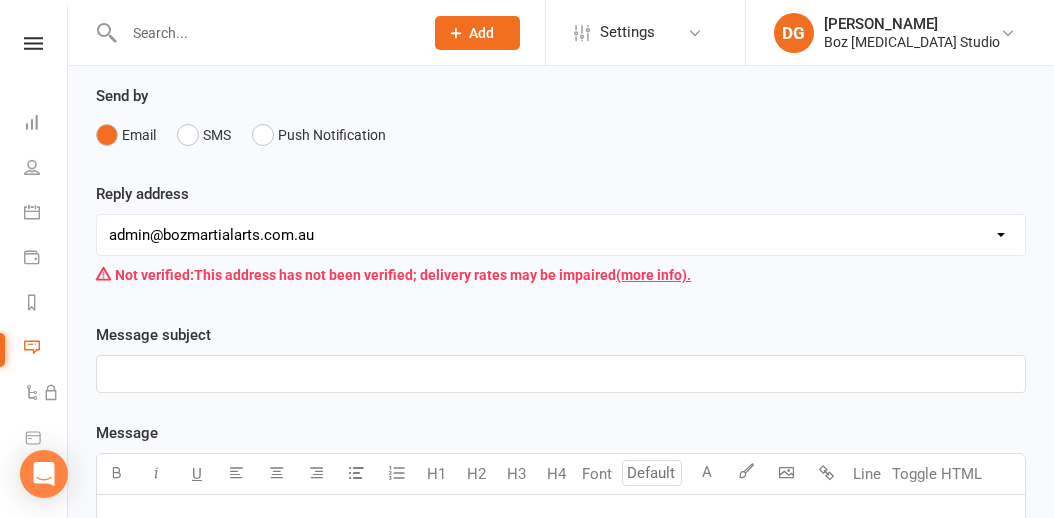 scroll, scrollTop: 199, scrollLeft: 0, axis: vertical 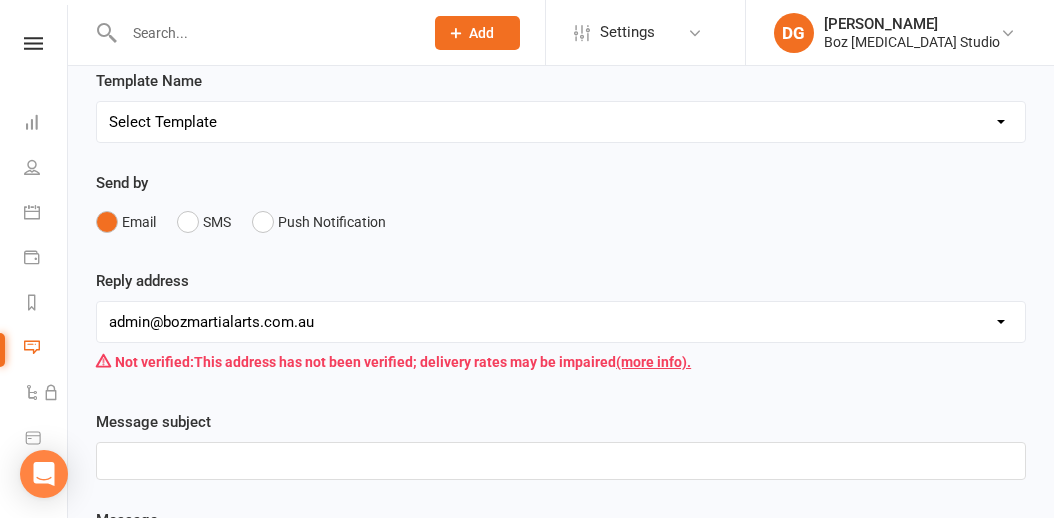 click on "Select Template [Email] [Default template - review before using] Email request for customer testimonial [SMS] [Default template - review before using] Follow-Up SMS Reminder for Review Request [SMS] [Default template - review before using] Referral [SMS] [Default template - review before using] Request for review [SMS] [Default template - review before using] Failed payment [SMS] [Default template - review before using] Payment paid [SMS] [Default template - review before using] SMS 1: Friendly Reminder – Payment Unsuccessful [SMS] [Default template - review before using] SMS 2: Second Attempt Coming Soon [SMS] [Default template - review before using] SMS 3: Final Reminder - Let’s Get This Sorted [SMS] [Default template - review before using] Upcoming payment [SMS] [Default template - review before using] Update credit card details [Email] Payment Details - Boz [MEDICAL_DATA] Studio [SMS] [Default template - review before using] Follow up from free trial class [Email] Follow up email after trial" at bounding box center (561, 122) 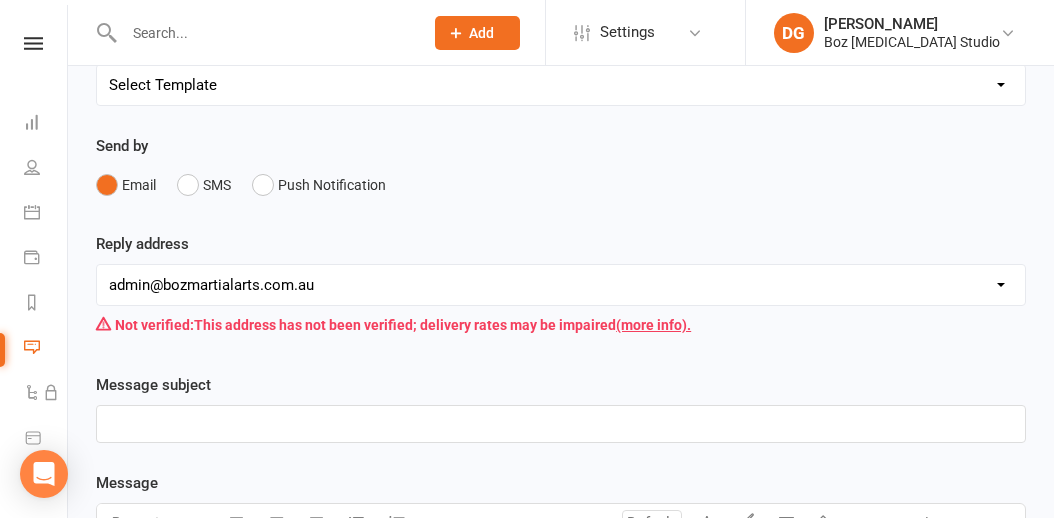 scroll, scrollTop: 243, scrollLeft: 0, axis: vertical 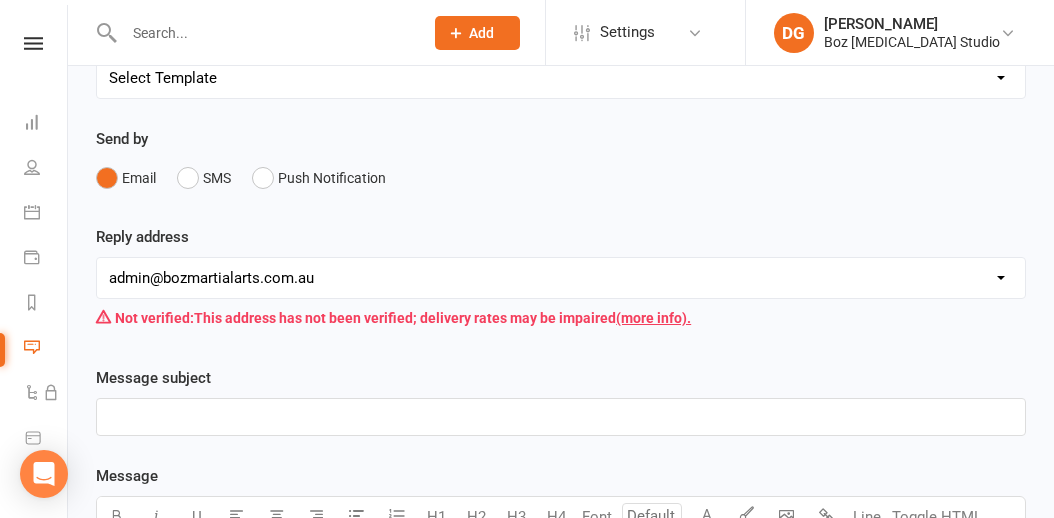 click on "Select Template [Email] [Default template - review before using] Email request for customer testimonial [SMS] [Default template - review before using] Follow-Up SMS Reminder for Review Request [SMS] [Default template - review before using] Referral [SMS] [Default template - review before using] Request for review [SMS] [Default template - review before using] Failed payment [SMS] [Default template - review before using] Payment paid [SMS] [Default template - review before using] SMS 1: Friendly Reminder – Payment Unsuccessful [SMS] [Default template - review before using] SMS 2: Second Attempt Coming Soon [SMS] [Default template - review before using] SMS 3: Final Reminder - Let’s Get This Sorted [SMS] [Default template - review before using] Upcoming payment [SMS] [Default template - review before using] Update credit card details [Email] Payment Details - Boz [MEDICAL_DATA] Studio [SMS] [Default template - review before using] Follow up from free trial class [Email] Follow up email after trial" at bounding box center [561, 78] 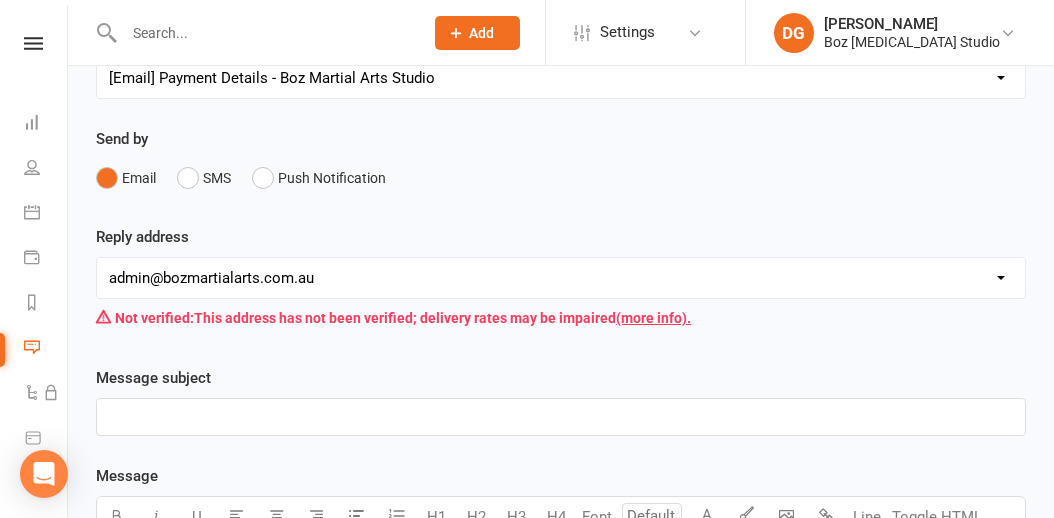 click on "Select Template [Email] [Default template - review before using] Email request for customer testimonial [SMS] [Default template - review before using] Follow-Up SMS Reminder for Review Request [SMS] [Default template - review before using] Referral [SMS] [Default template - review before using] Request for review [SMS] [Default template - review before using] Failed payment [SMS] [Default template - review before using] Payment paid [SMS] [Default template - review before using] SMS 1: Friendly Reminder – Payment Unsuccessful [SMS] [Default template - review before using] SMS 2: Second Attempt Coming Soon [SMS] [Default template - review before using] SMS 3: Final Reminder - Let’s Get This Sorted [SMS] [Default template - review before using] Upcoming payment [SMS] [Default template - review before using] Update credit card details [Email] Payment Details - Boz [MEDICAL_DATA] Studio [SMS] [Default template - review before using] Follow up from free trial class [Email] Follow up email after trial" at bounding box center [561, 78] 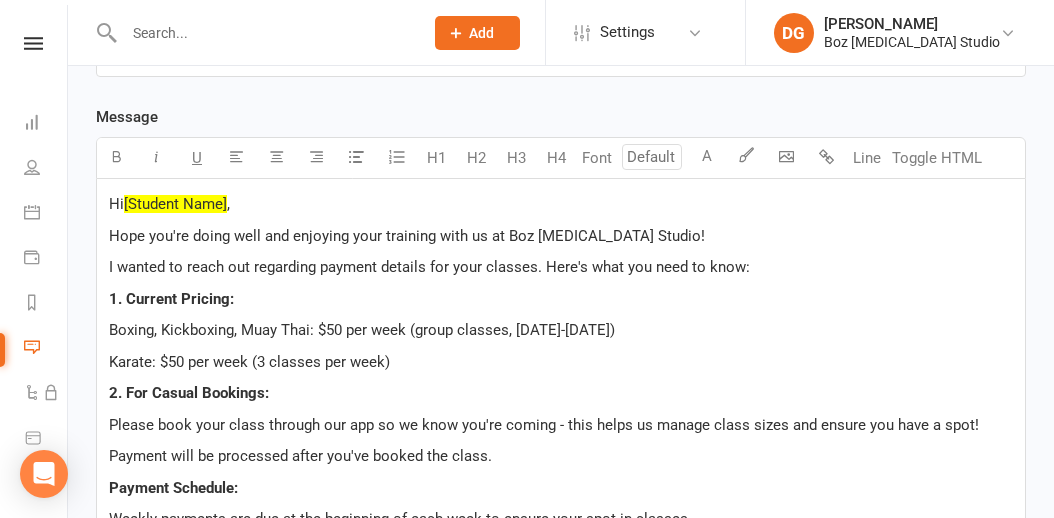 scroll, scrollTop: 605, scrollLeft: 0, axis: vertical 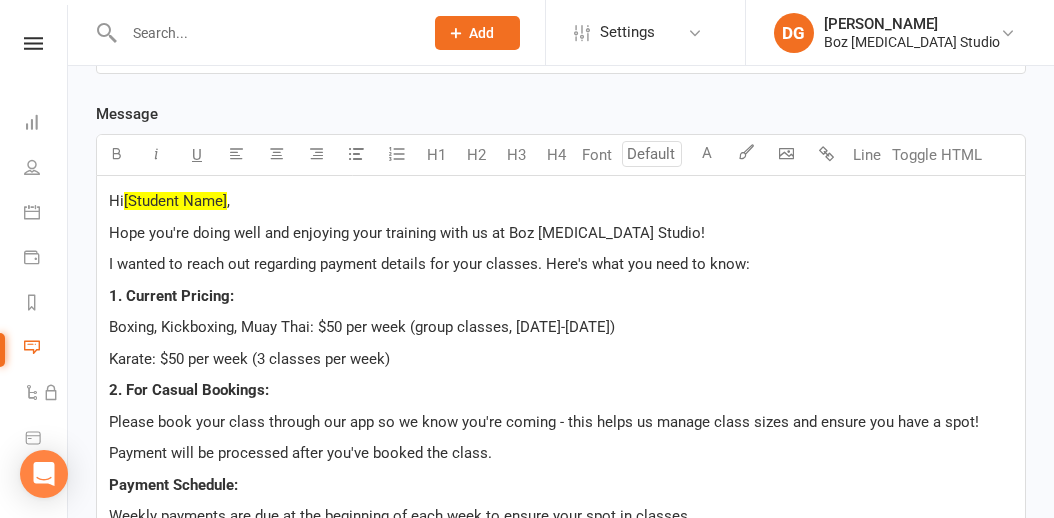 click on "I wanted to reach out regarding payment details for your classes. Here's what you need to know:" at bounding box center (561, 264) 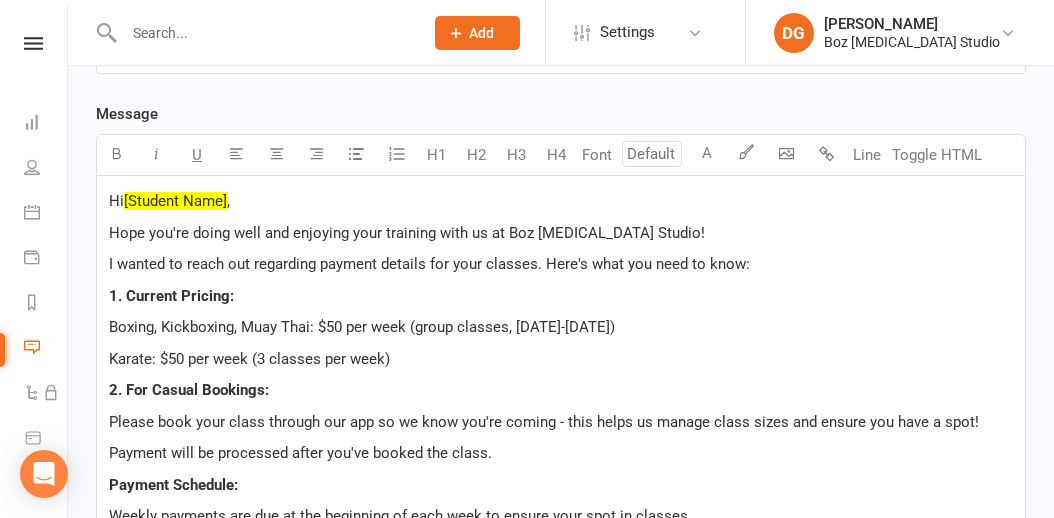 click on "1. Current Pricing:" at bounding box center [171, 296] 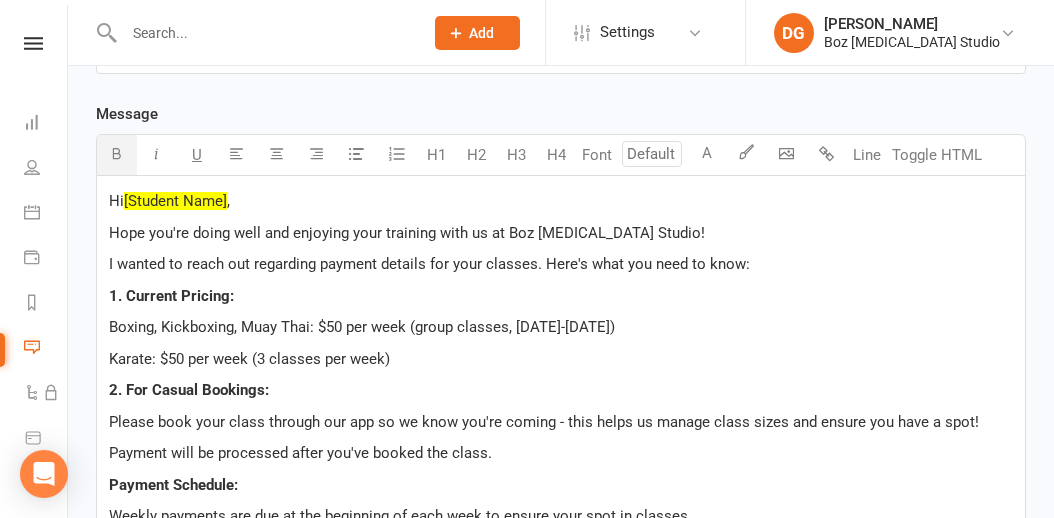 click on "I wanted to reach out regarding payment details for your classes. Here's what you need to know:" at bounding box center [561, 264] 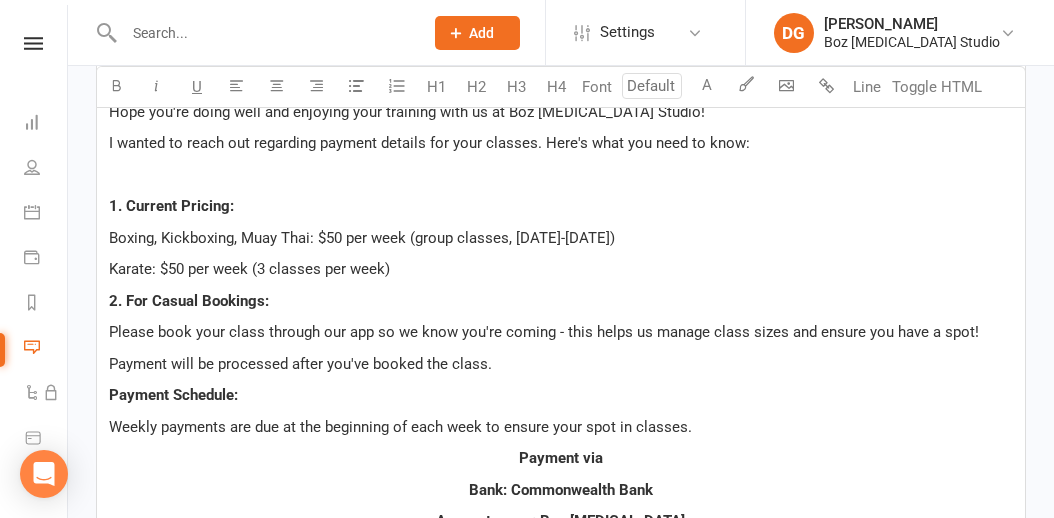 scroll, scrollTop: 740, scrollLeft: 0, axis: vertical 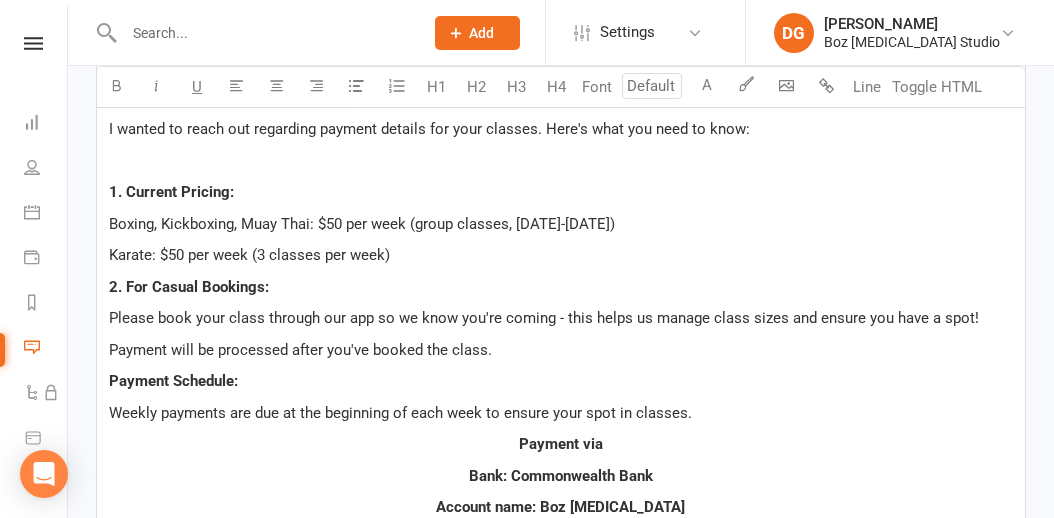 click on "Karate: $50 per week (3 classes per week)" at bounding box center [561, 255] 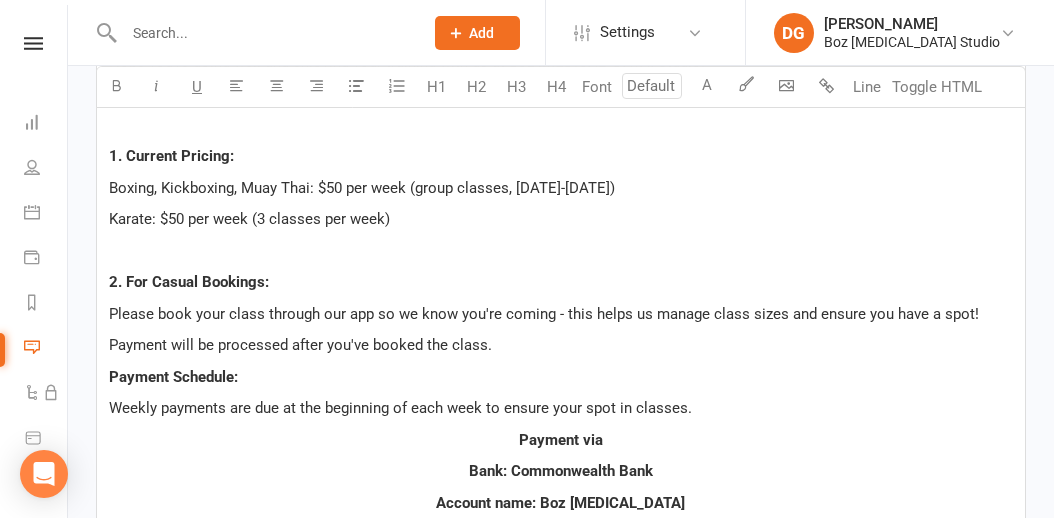 scroll, scrollTop: 840, scrollLeft: 0, axis: vertical 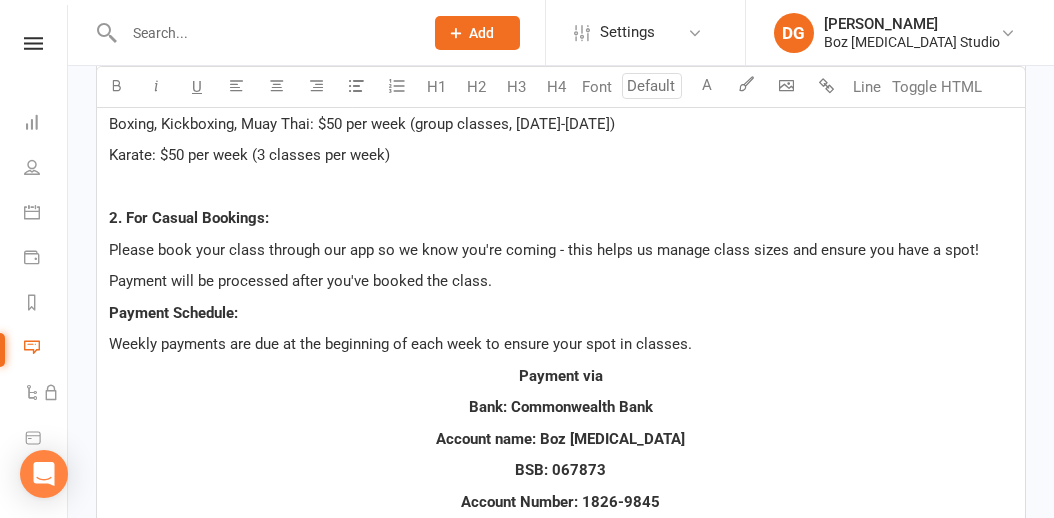 click on "Payment will be processed after you've booked the class." at bounding box center (561, 281) 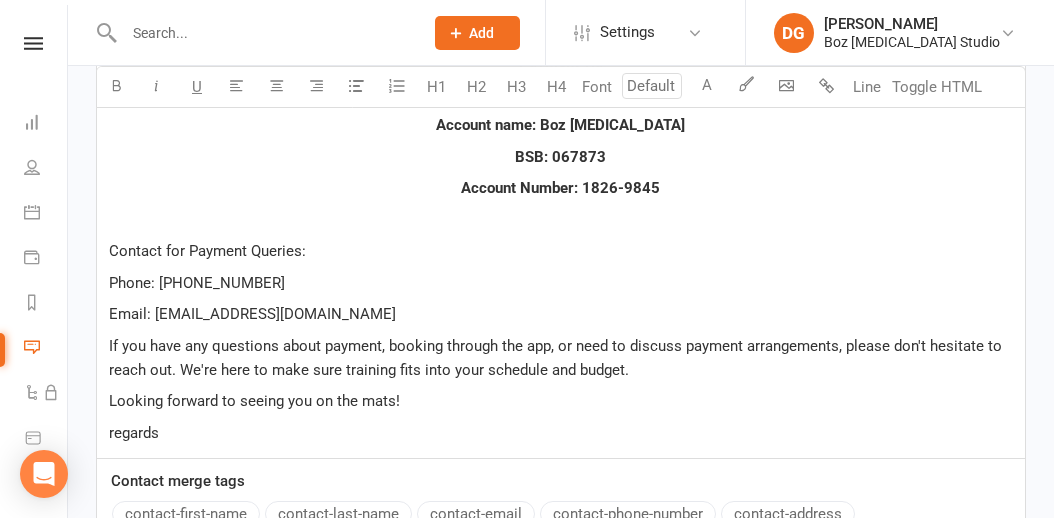scroll, scrollTop: 1169, scrollLeft: 0, axis: vertical 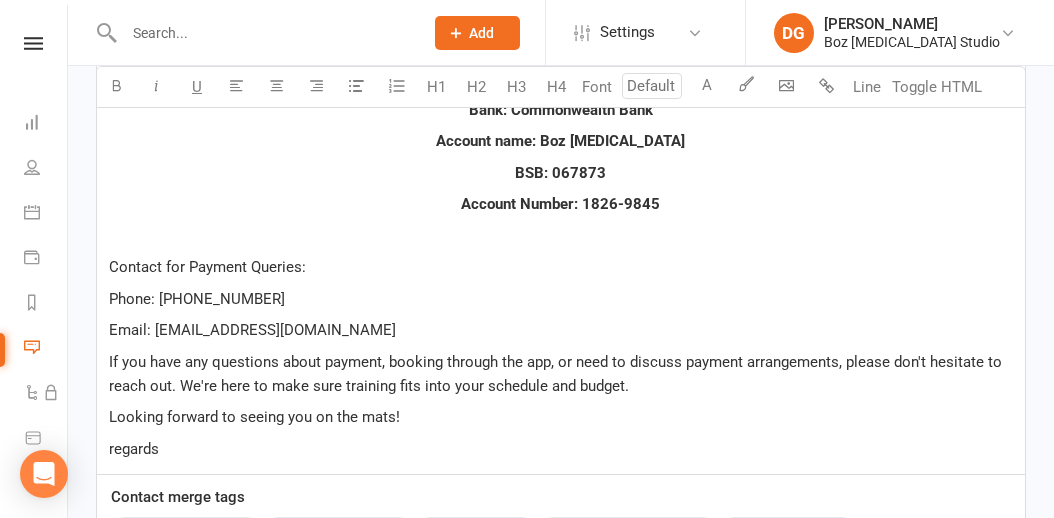 click on "Email: [EMAIL_ADDRESS][DOMAIN_NAME]" at bounding box center [561, 330] 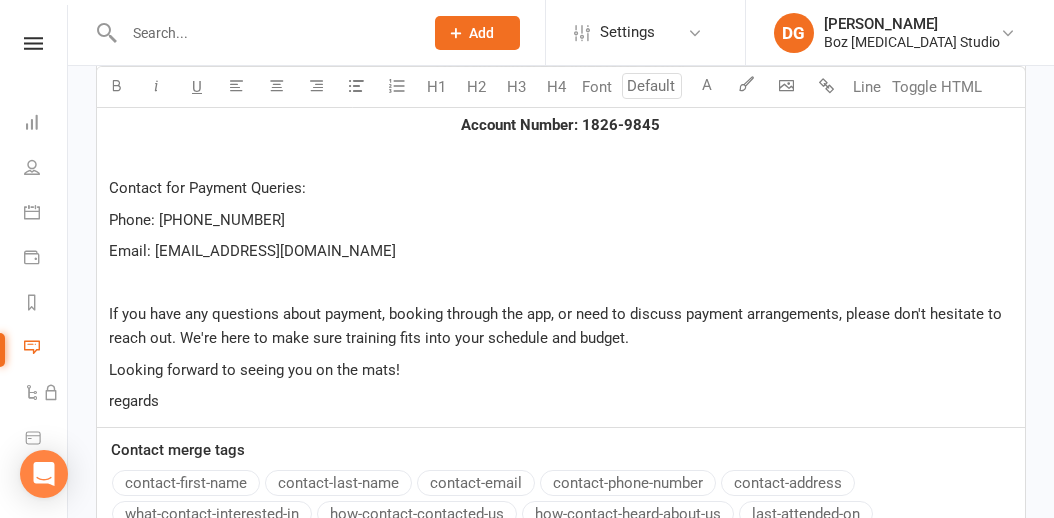 scroll, scrollTop: 1248, scrollLeft: 0, axis: vertical 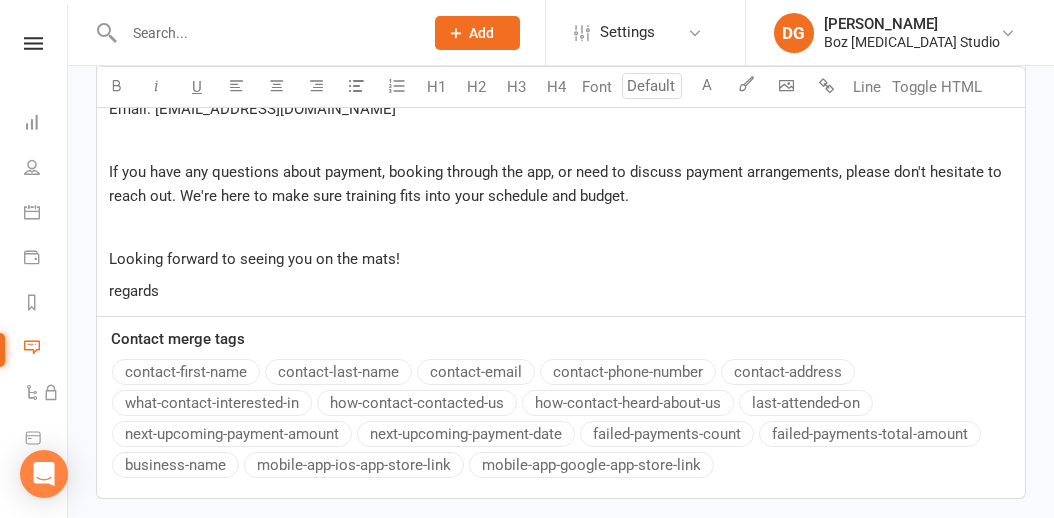 click on "regards" at bounding box center [134, 291] 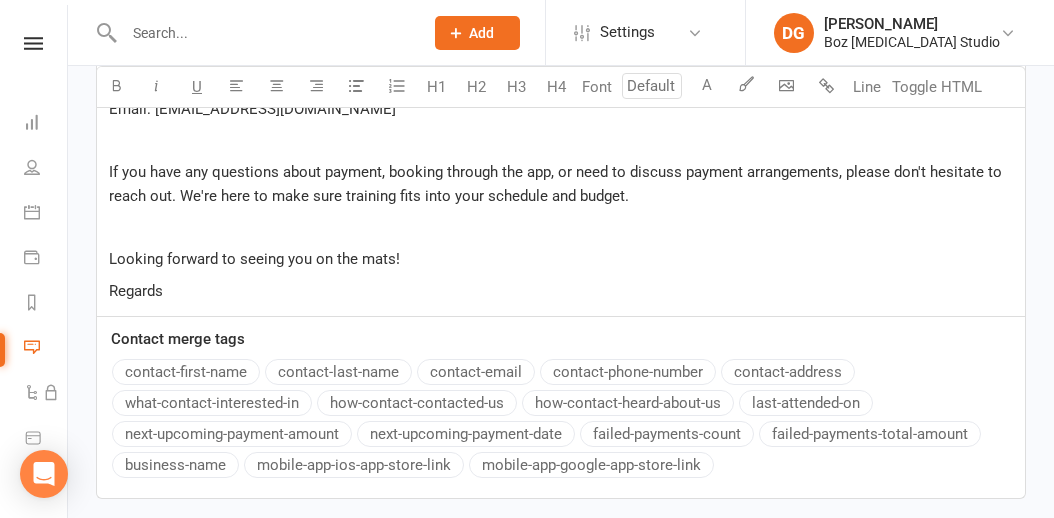 type 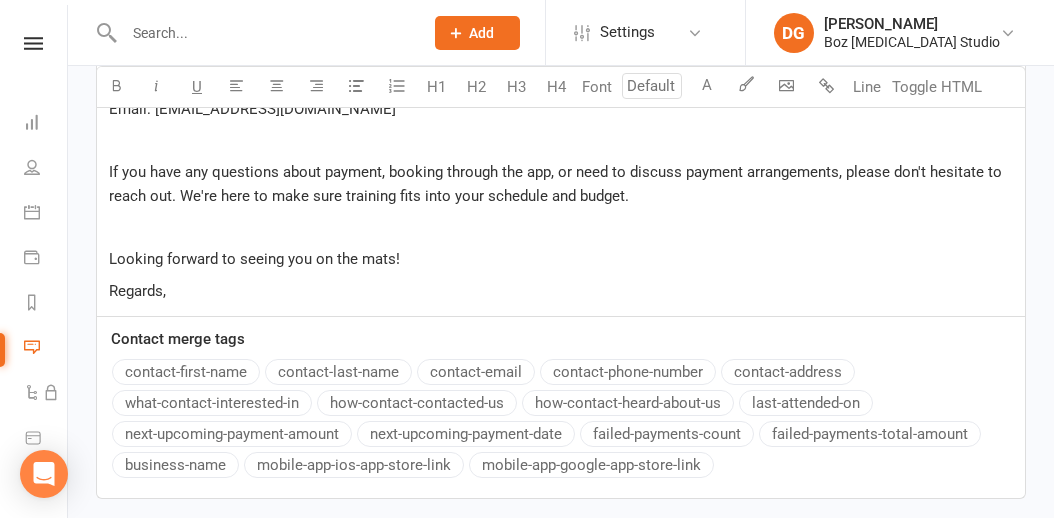 click on "Regards," at bounding box center [137, 291] 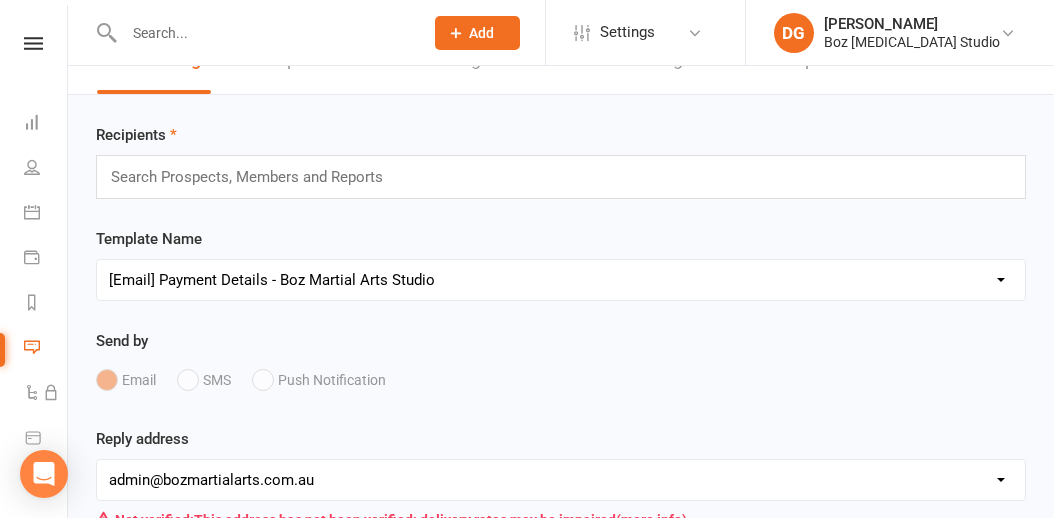scroll, scrollTop: 0, scrollLeft: 0, axis: both 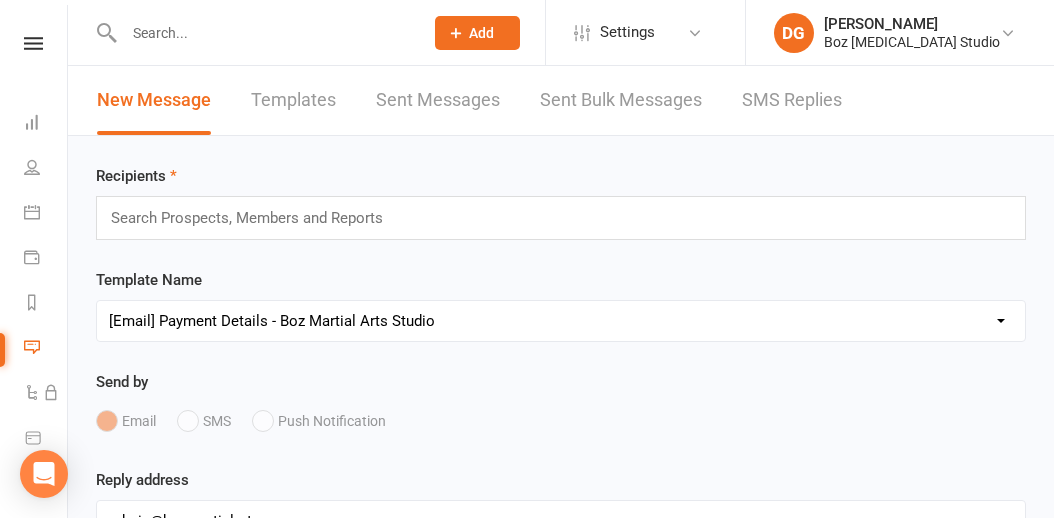 click on "Add" 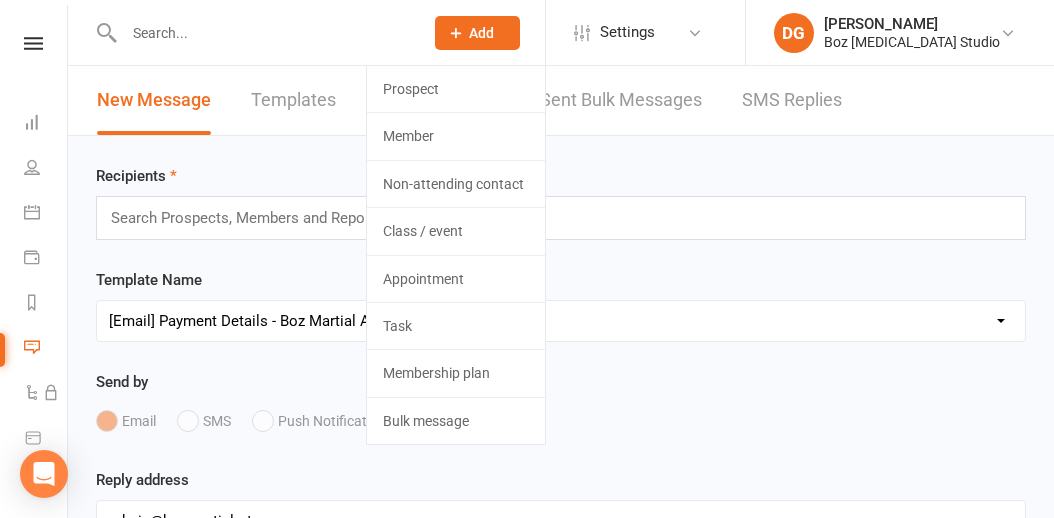 click at bounding box center (263, 33) 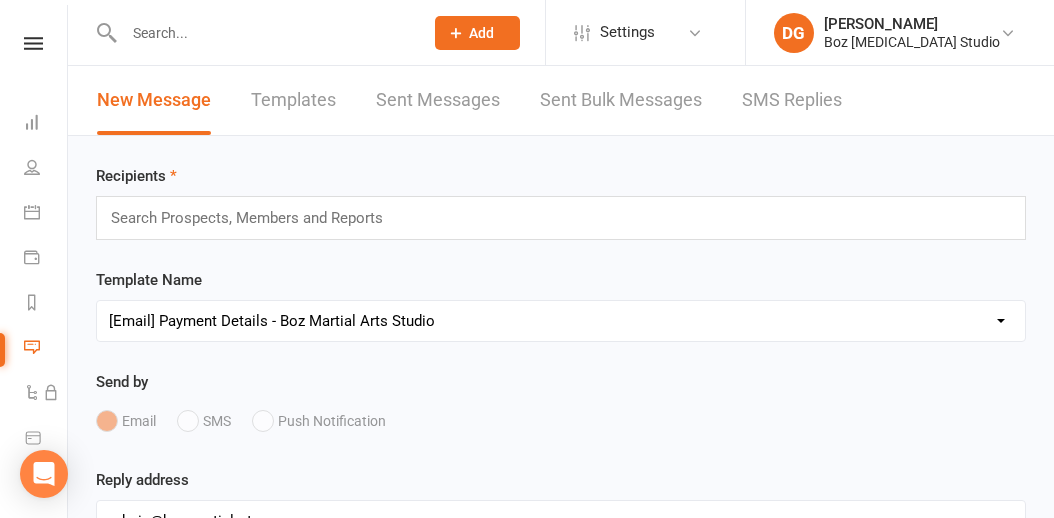 click on "Select Template [Email] [Default template - review before using] Email request for customer testimonial [SMS] [Default template - review before using] Follow-Up SMS Reminder for Review Request [SMS] [Default template - review before using] Referral [SMS] [Default template - review before using] Request for review [SMS] [Default template - review before using] Failed payment [SMS] [Default template - review before using] Payment paid [SMS] [Default template - review before using] SMS 1: Friendly Reminder – Payment Unsuccessful [SMS] [Default template - review before using] SMS 2: Second Attempt Coming Soon [SMS] [Default template - review before using] SMS 3: Final Reminder - Let’s Get This Sorted [SMS] [Default template - review before using] Upcoming payment [SMS] [Default template - review before using] Update credit card details [Email] Payment Details - Boz [MEDICAL_DATA] Studio [SMS] [Default template - review before using] Follow up from free trial class [Email] Follow up email after trial" at bounding box center [561, 321] 